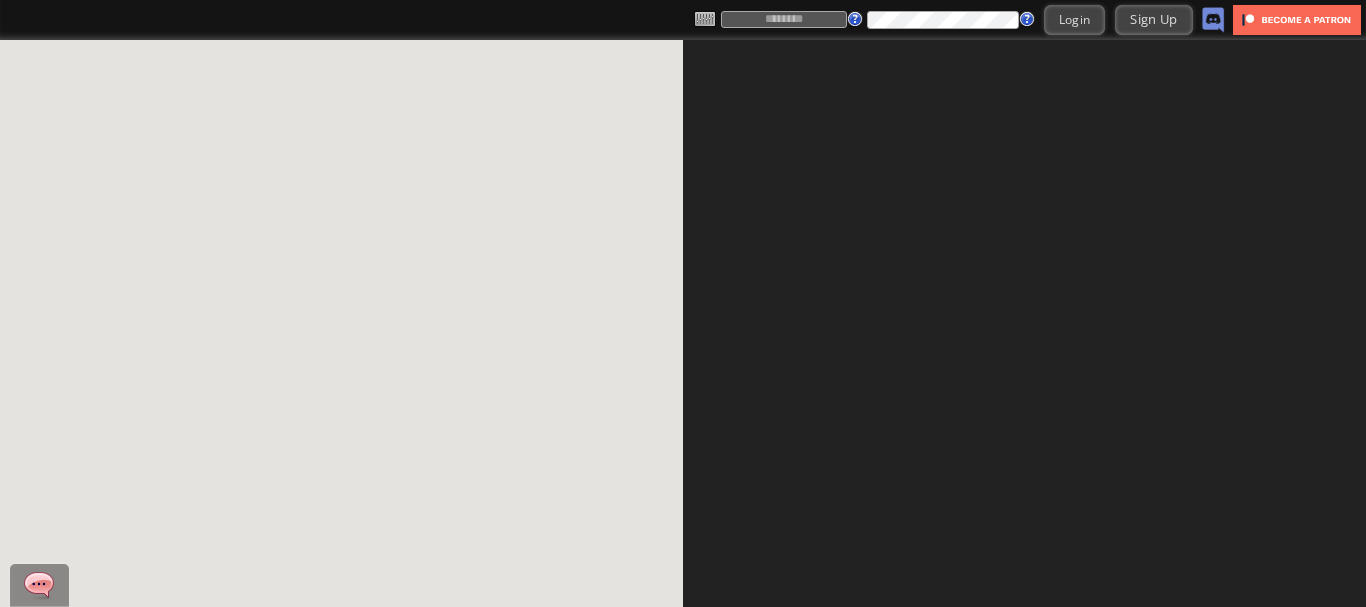 scroll, scrollTop: 0, scrollLeft: 0, axis: both 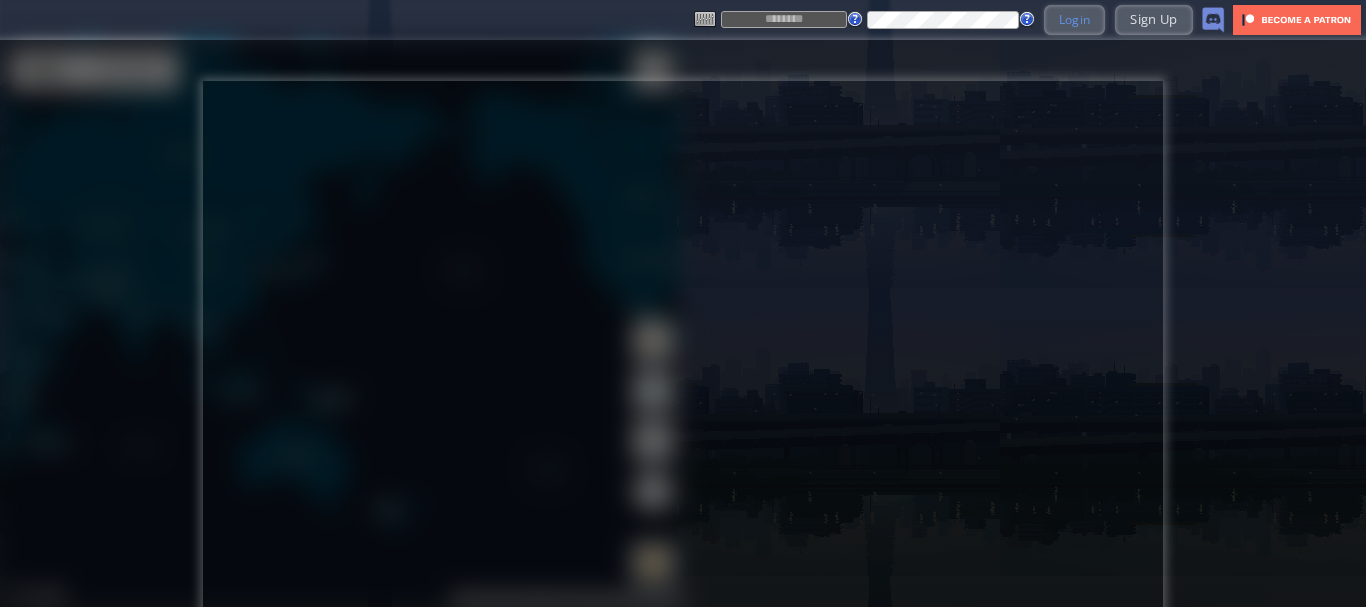 type on "********" 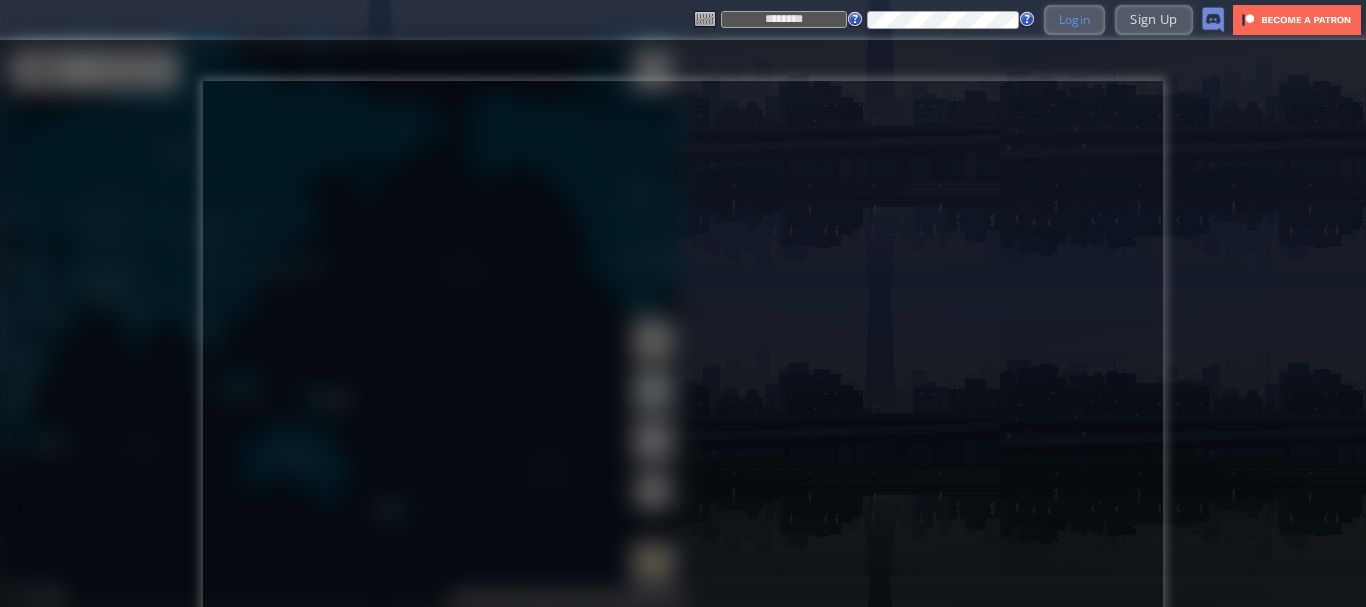 click on "Login" at bounding box center (1075, 19) 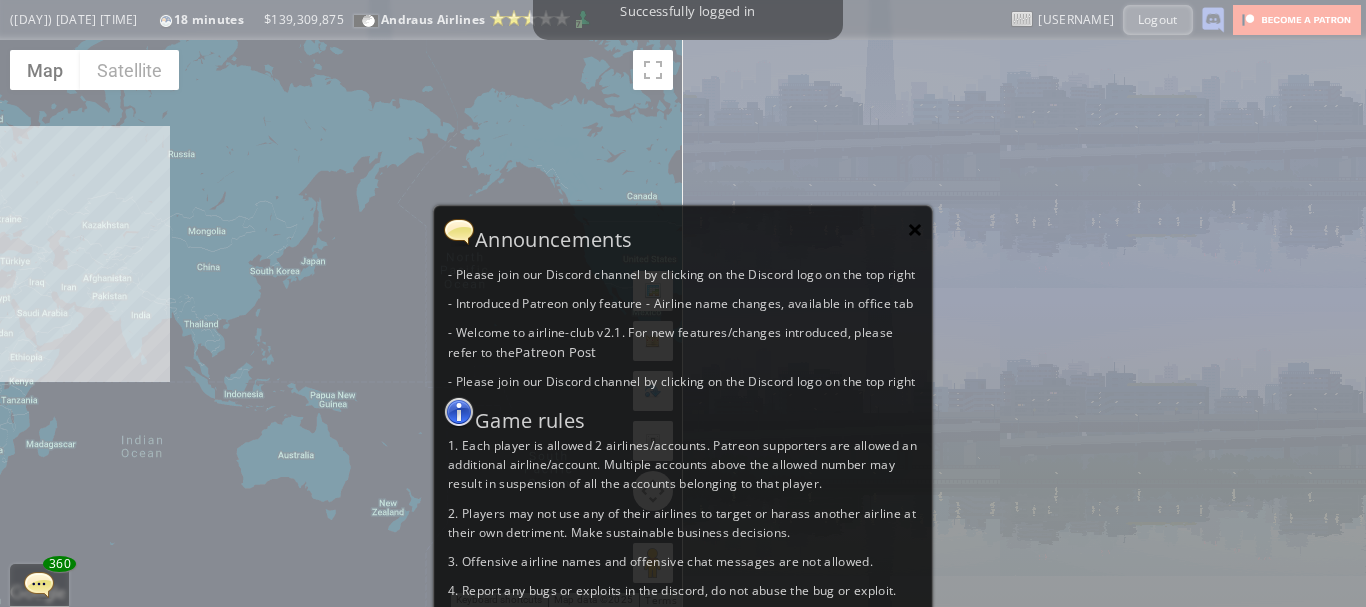 click on "×" at bounding box center (915, 229) 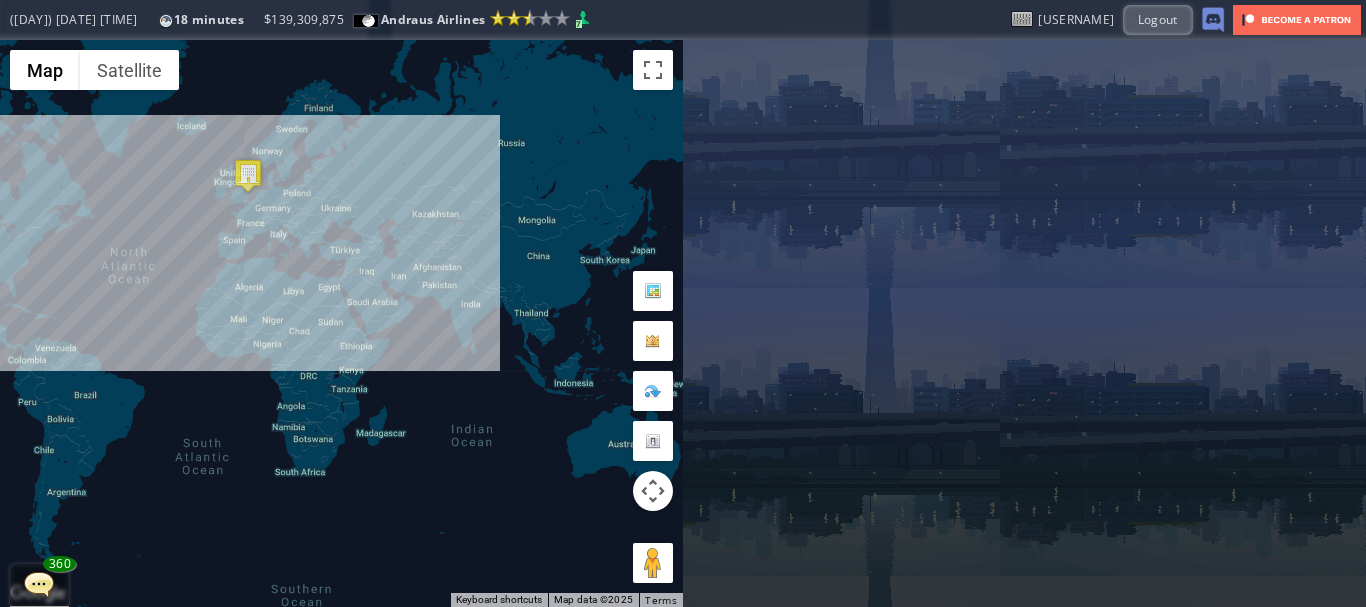 drag, startPoint x: 162, startPoint y: 254, endPoint x: 502, endPoint y: 247, distance: 340.07205 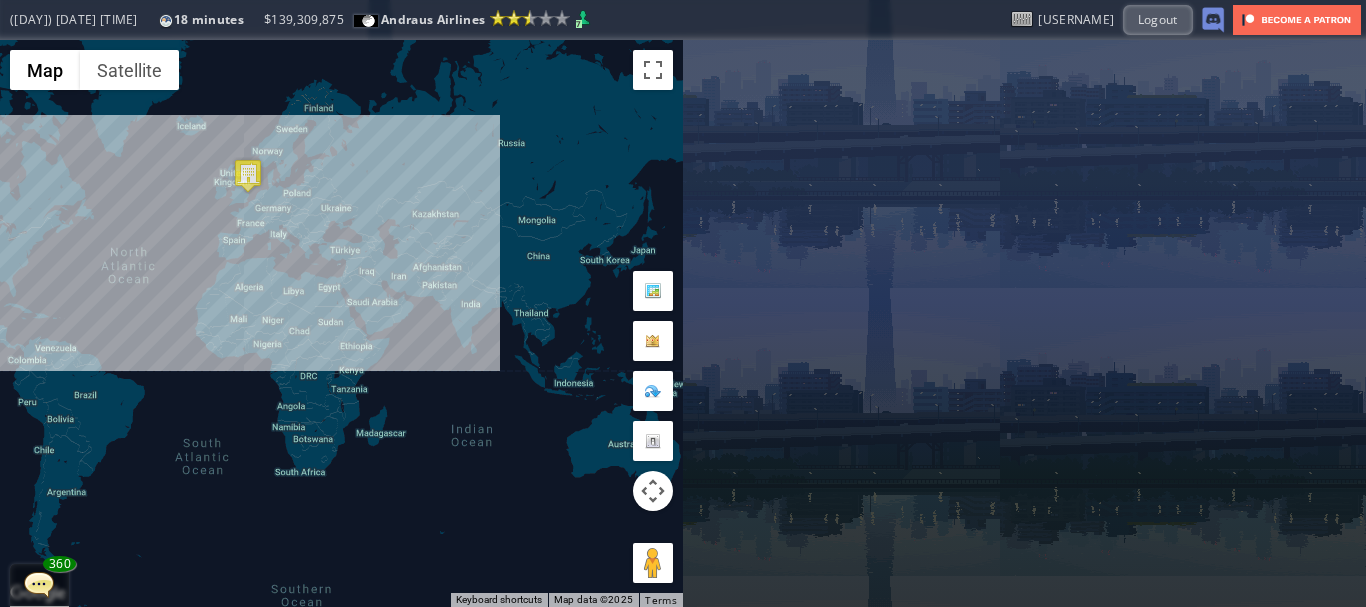 click on "To navigate, press the arrow keys." at bounding box center [341, 323] 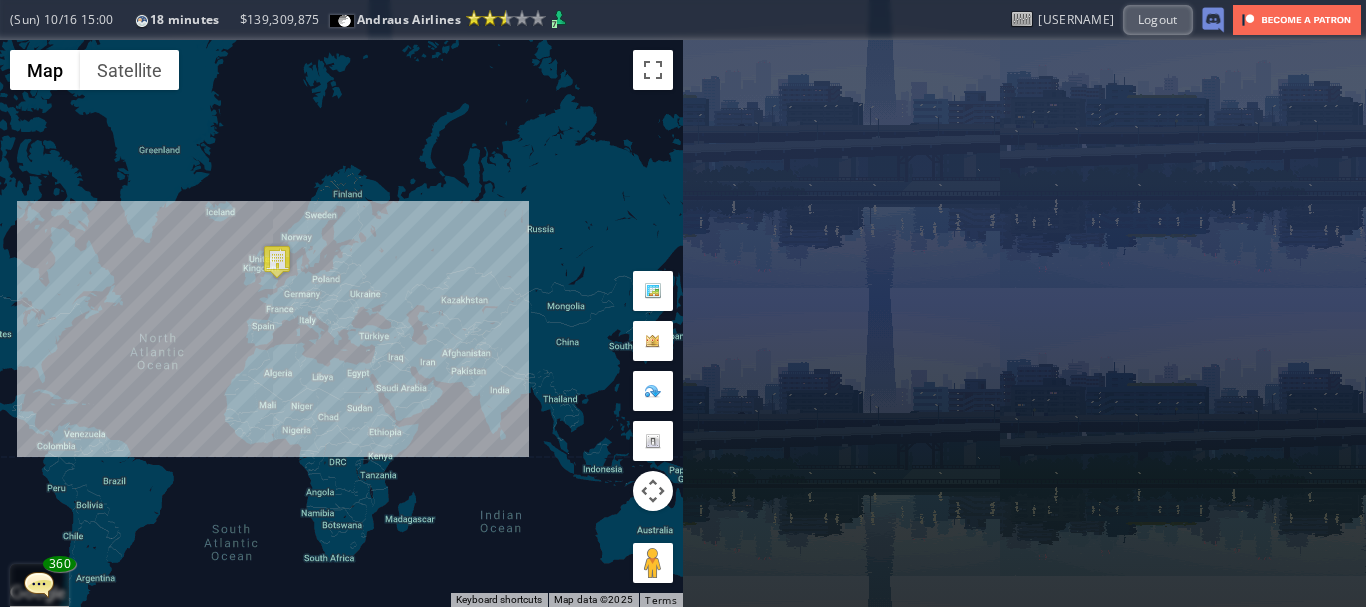 drag, startPoint x: 316, startPoint y: 292, endPoint x: 346, endPoint y: 380, distance: 92.973114 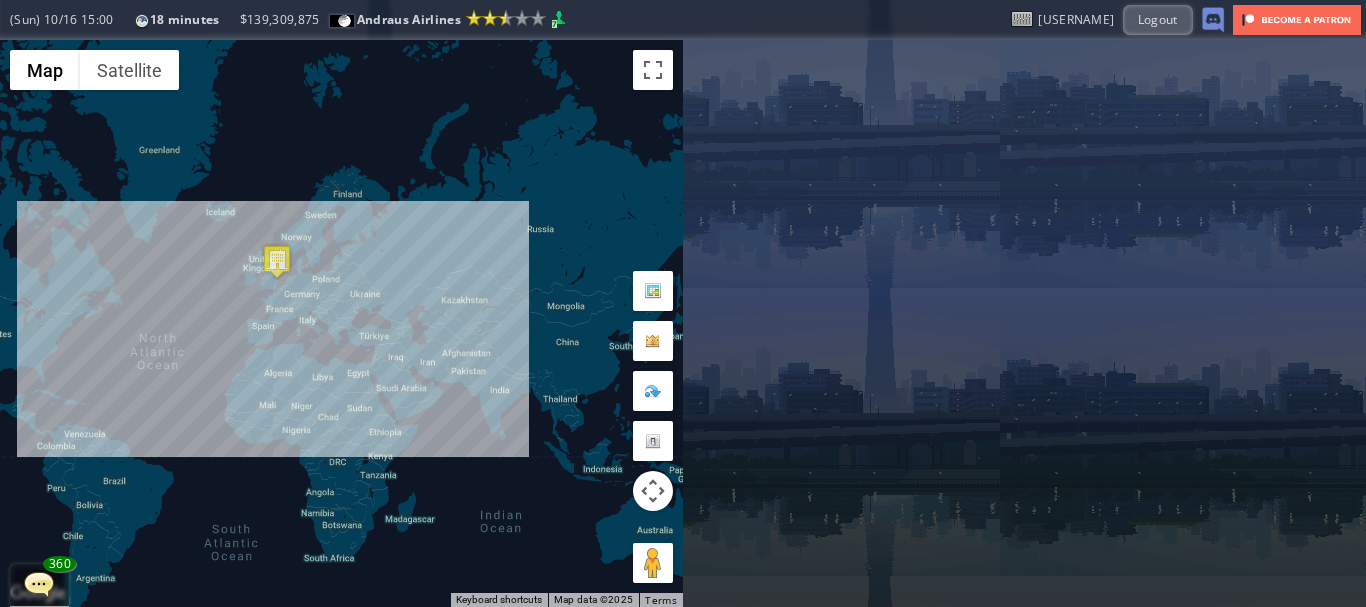 click on "To navigate, press the arrow keys." at bounding box center (341, 323) 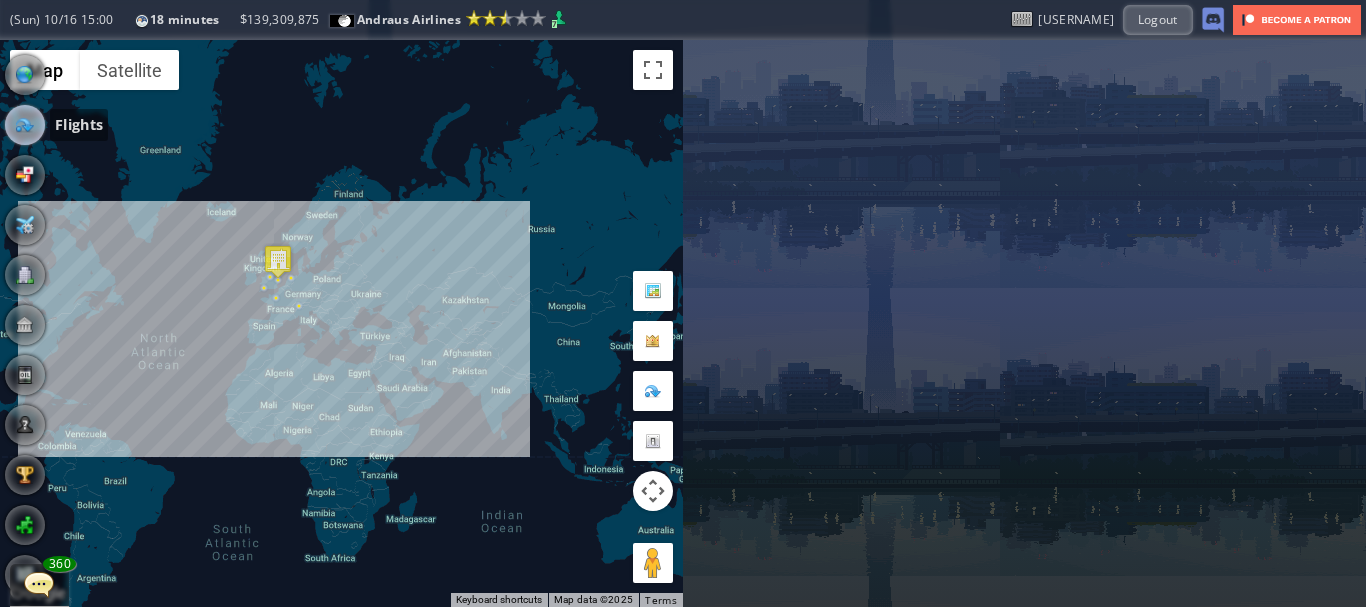 click at bounding box center [25, 125] 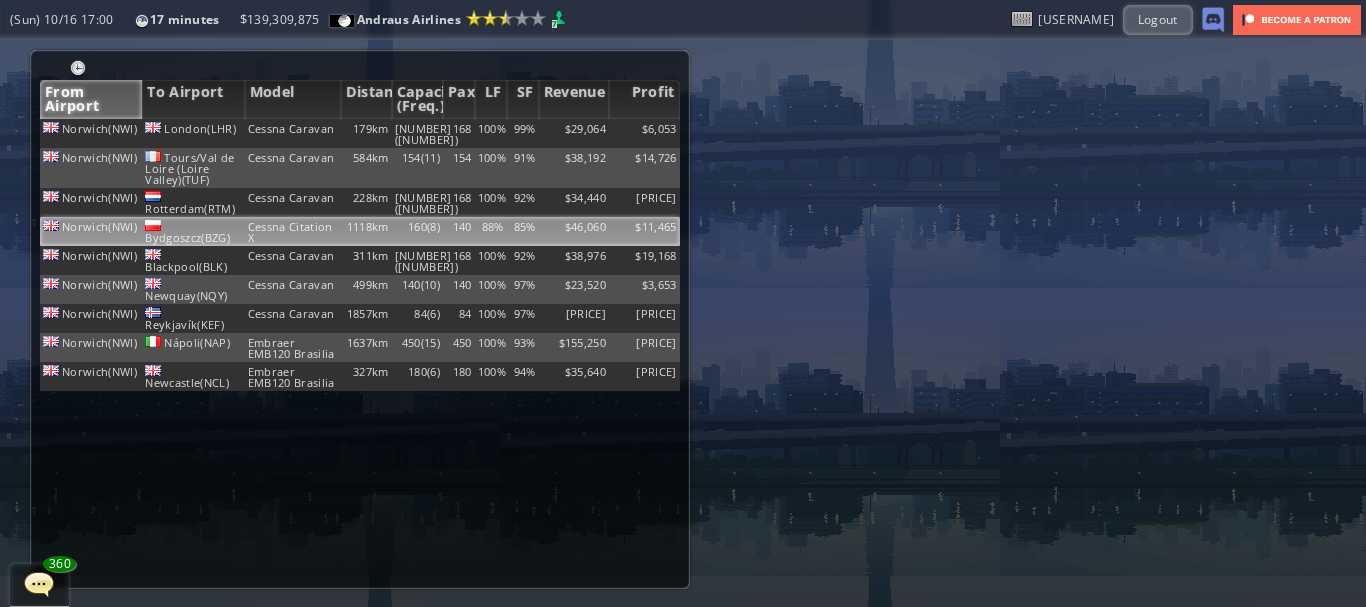 click on "Cessna Citation X" at bounding box center [293, 133] 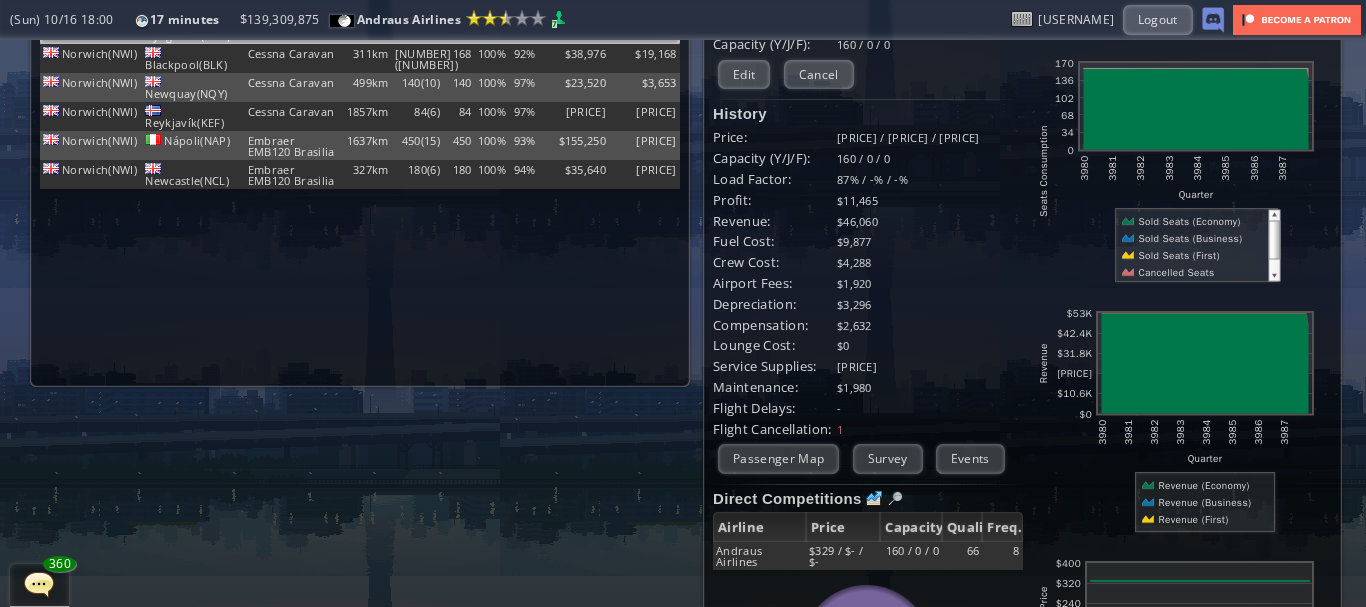 scroll, scrollTop: 200, scrollLeft: 0, axis: vertical 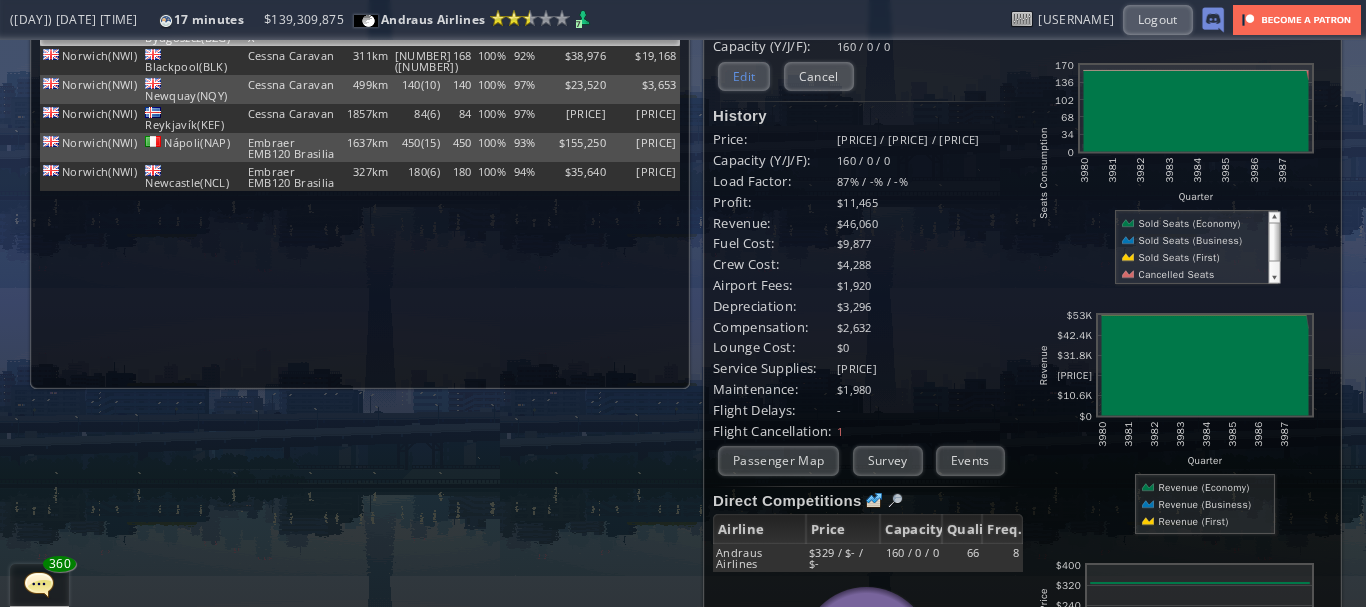 click on "Edit" at bounding box center (744, 76) 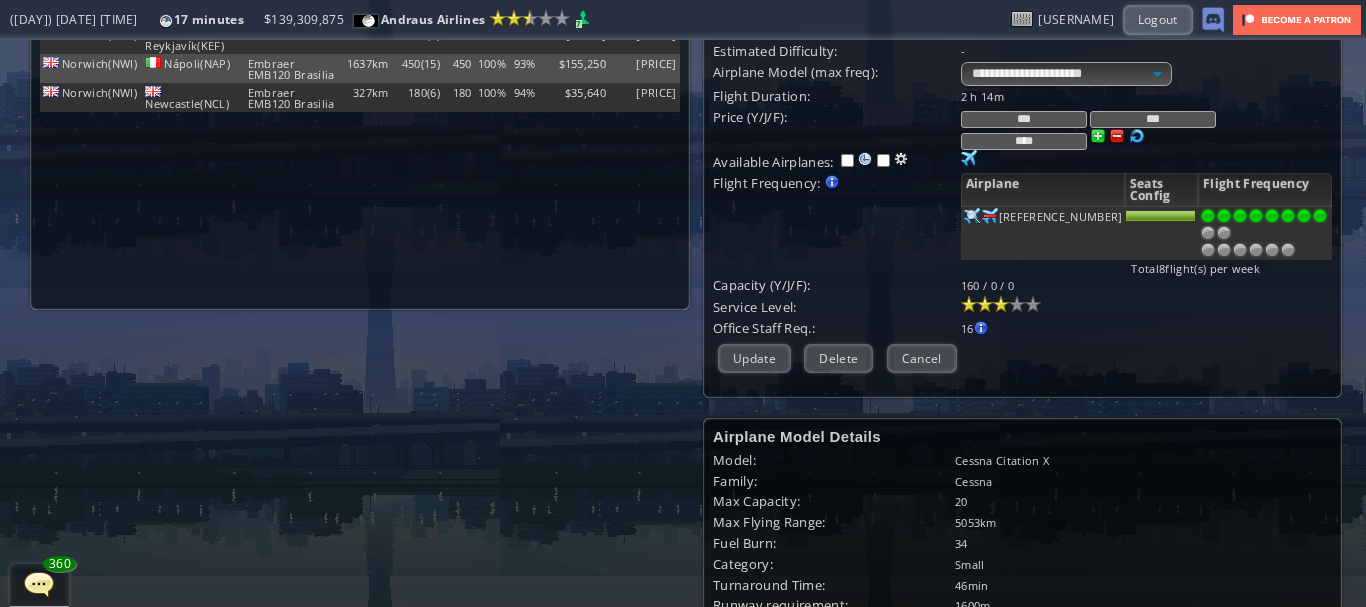scroll, scrollTop: 300, scrollLeft: 0, axis: vertical 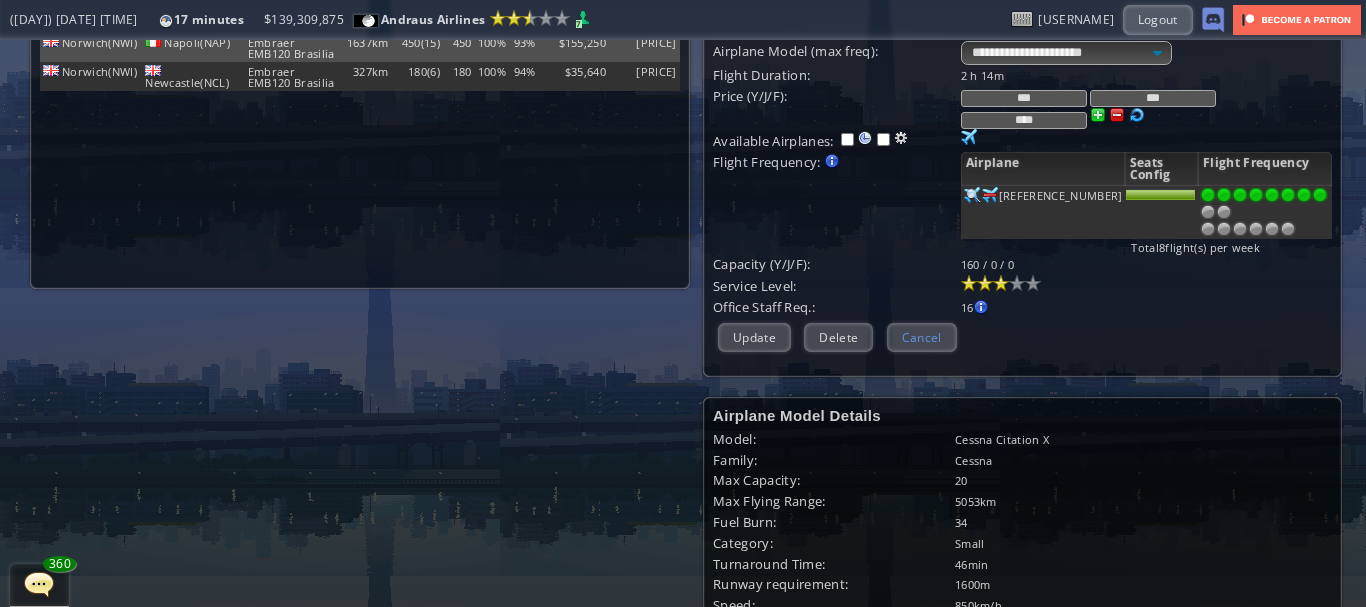 click on "Cancel" at bounding box center (922, 337) 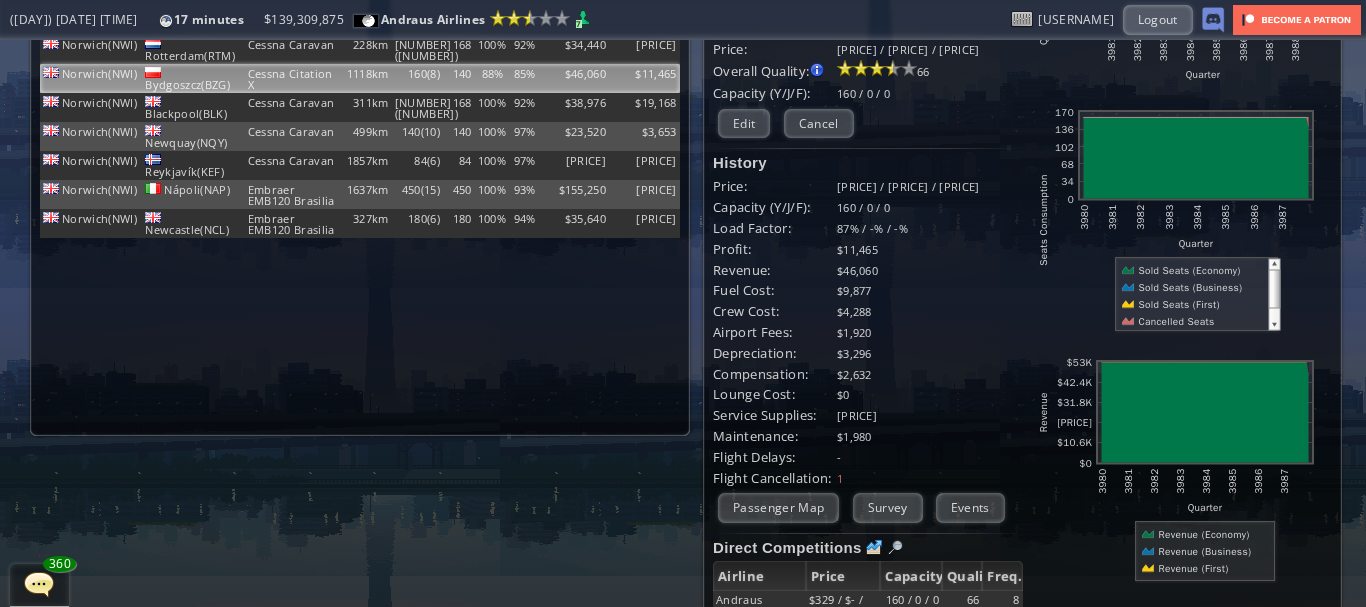 scroll, scrollTop: 200, scrollLeft: 0, axis: vertical 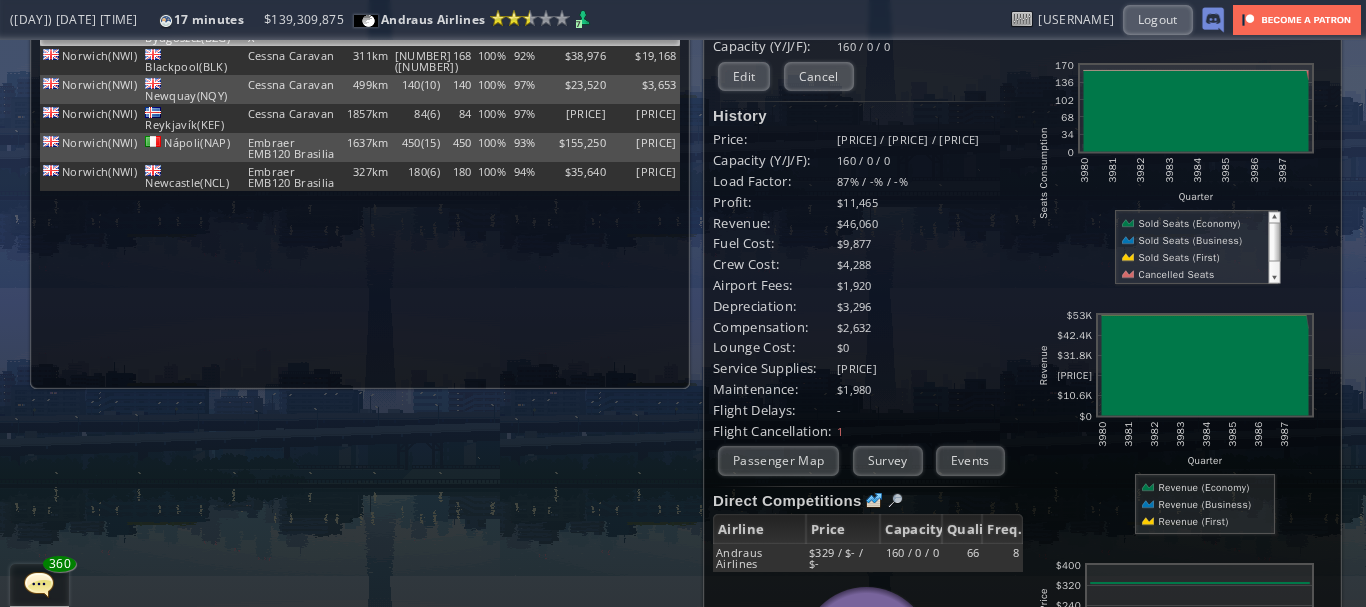 click on "Survey" at bounding box center [888, 460] 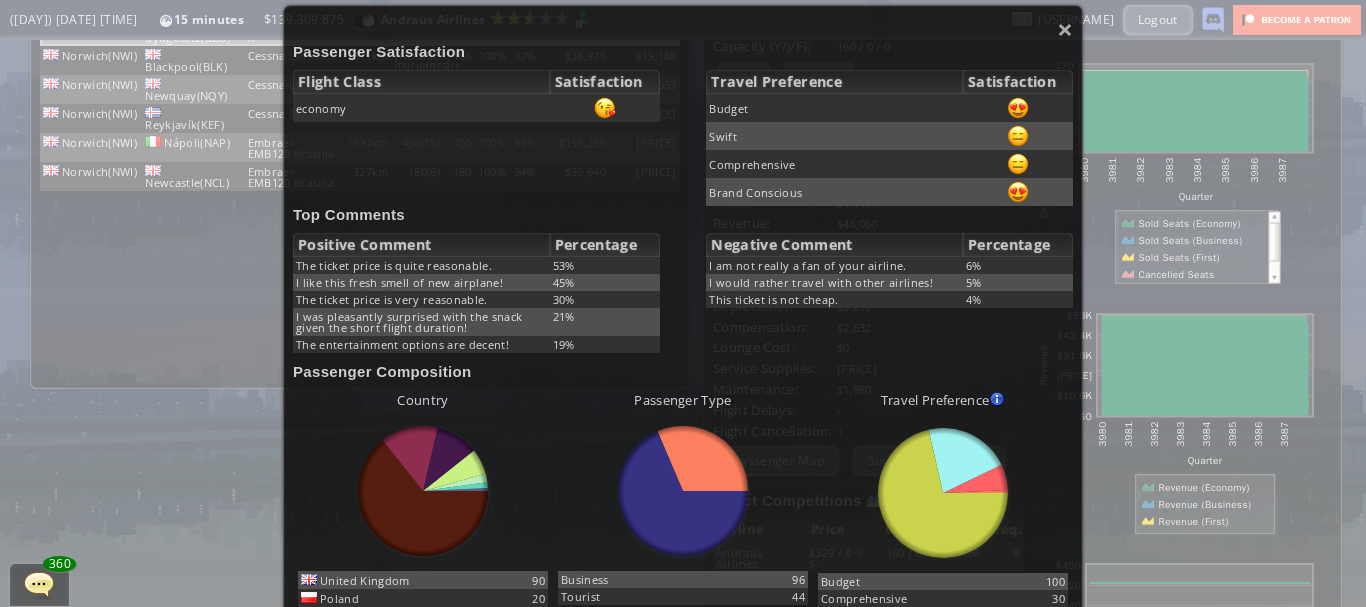 scroll, scrollTop: 0, scrollLeft: 0, axis: both 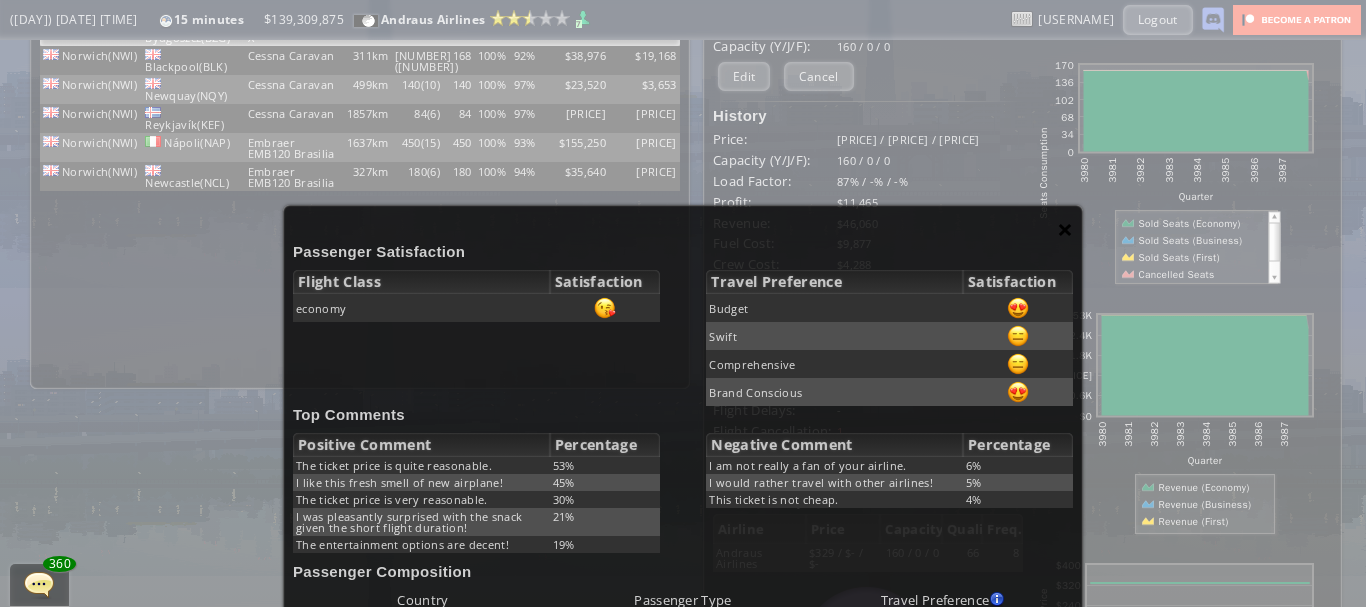 click on "×" at bounding box center (1065, 229) 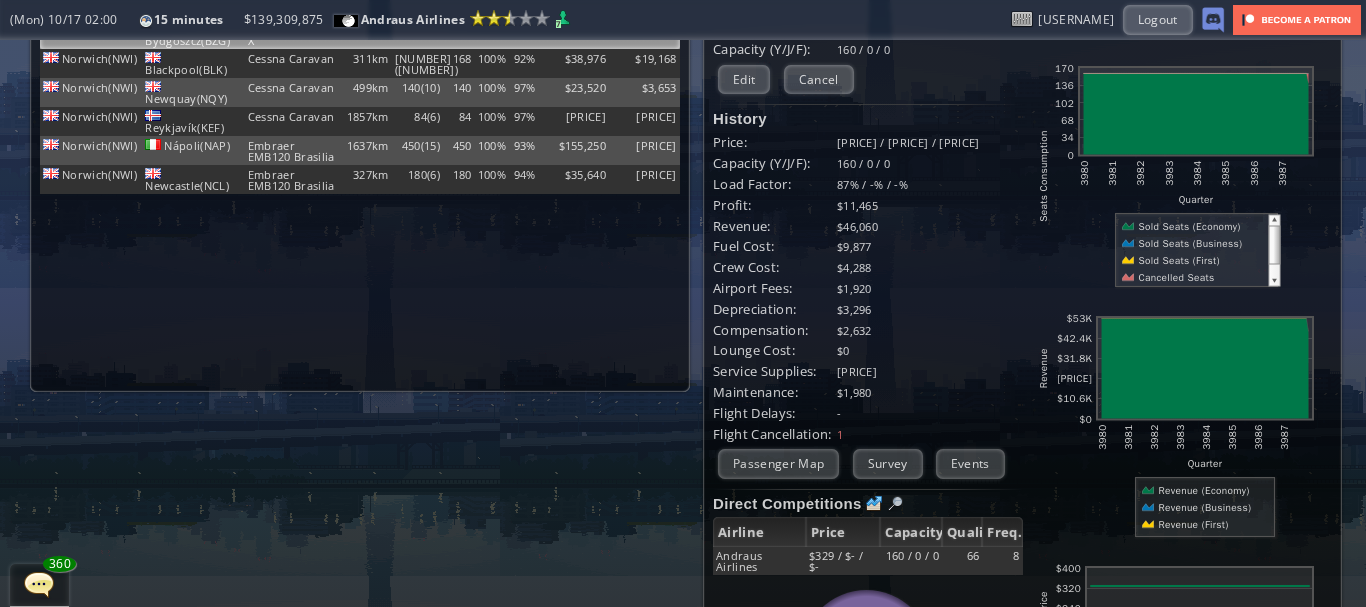 scroll, scrollTop: 100, scrollLeft: 0, axis: vertical 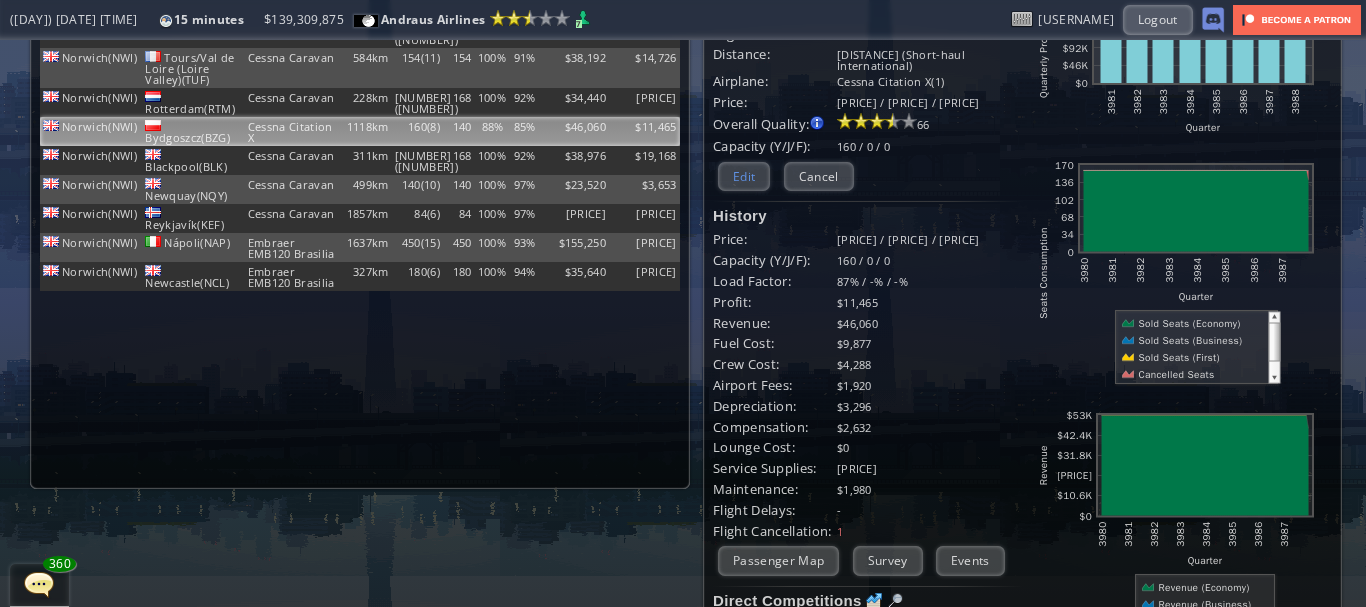 click on "Edit" at bounding box center [744, 176] 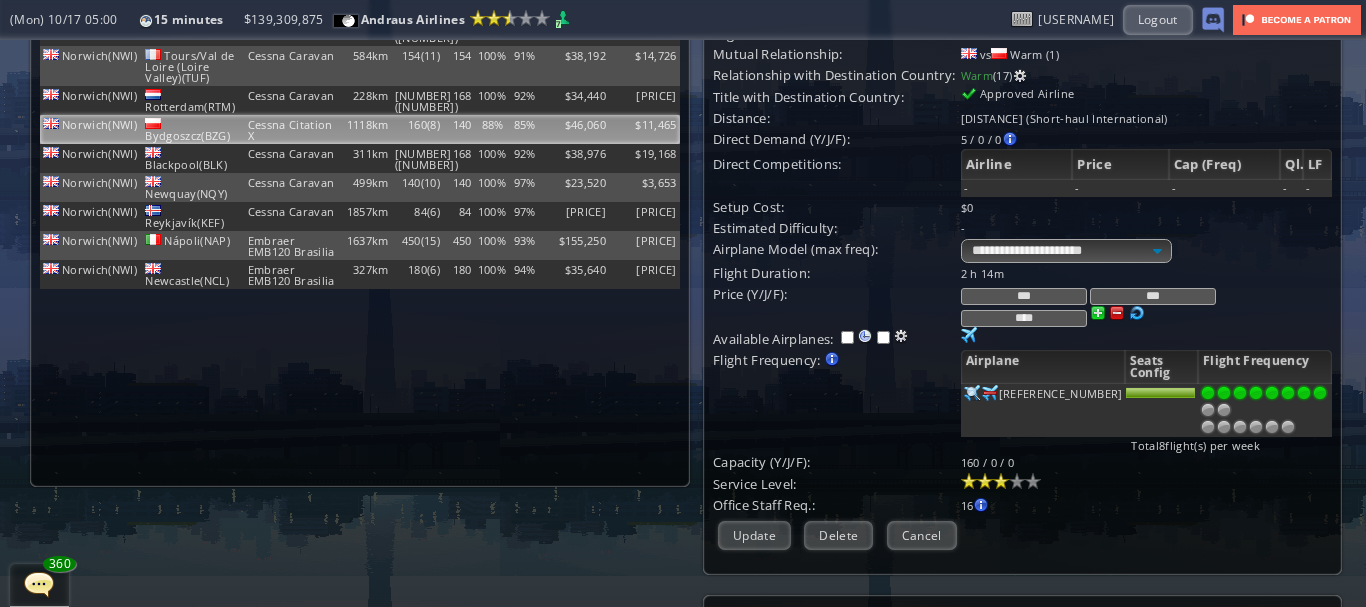 scroll, scrollTop: 0, scrollLeft: 0, axis: both 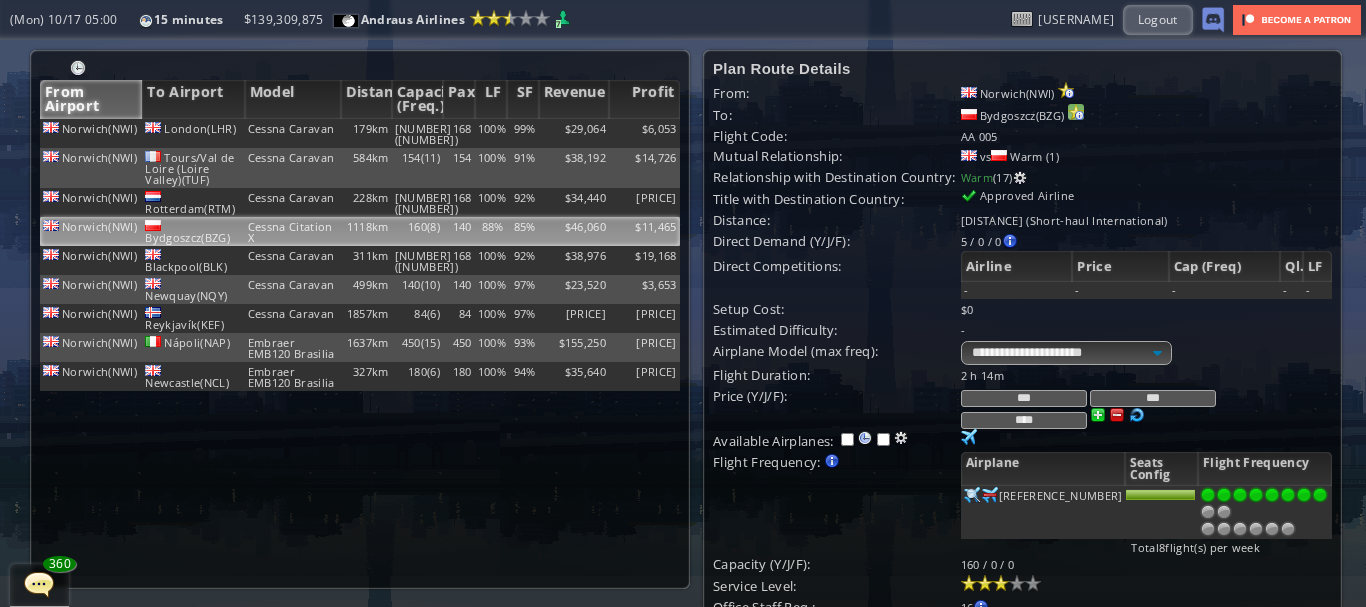 click at bounding box center [1066, 90] 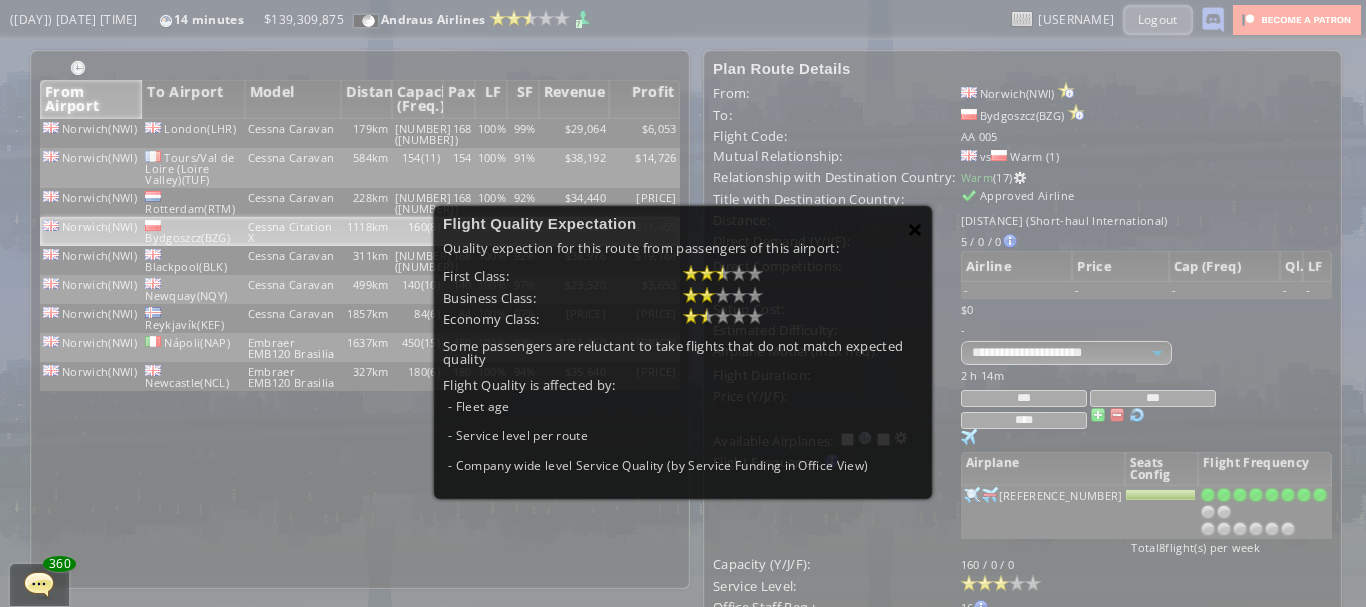 click on "×" at bounding box center (915, 229) 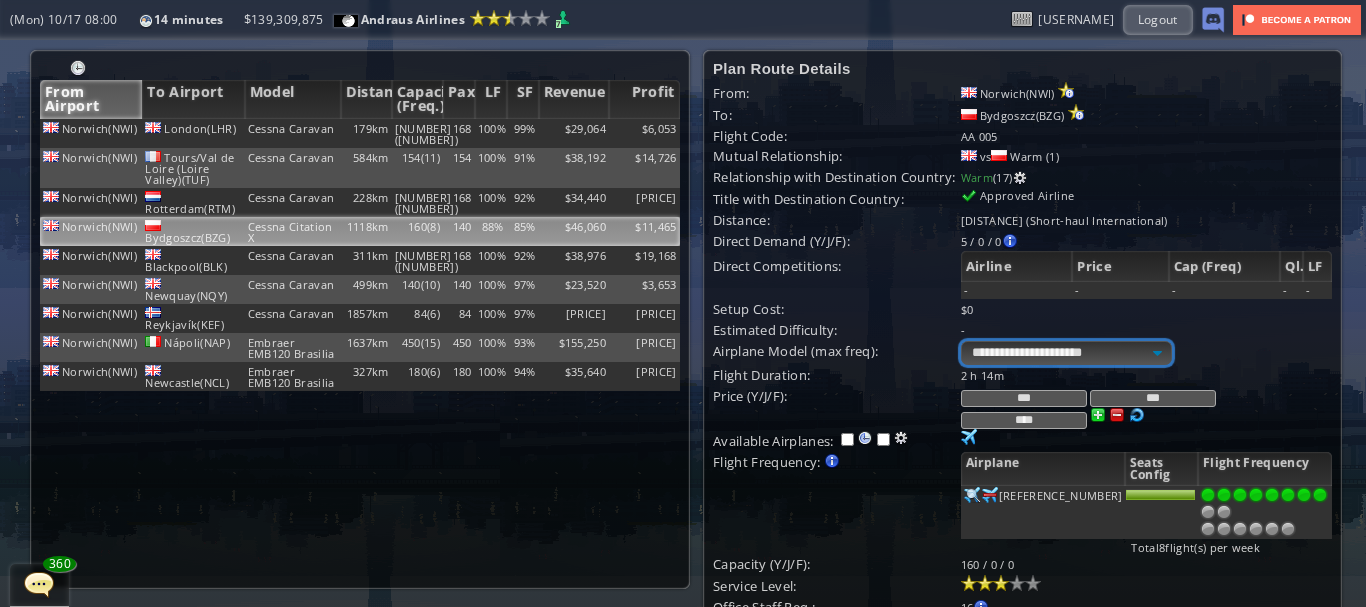 click on "**********" at bounding box center (1066, 353) 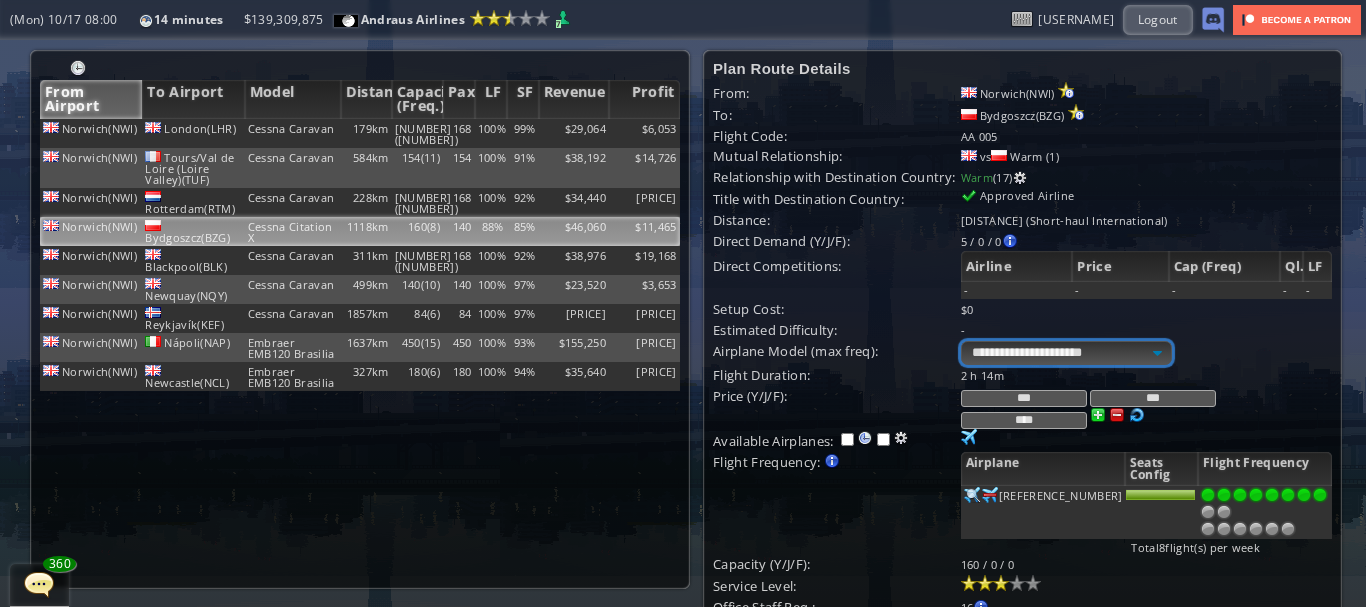 click on "**********" at bounding box center (1066, 353) 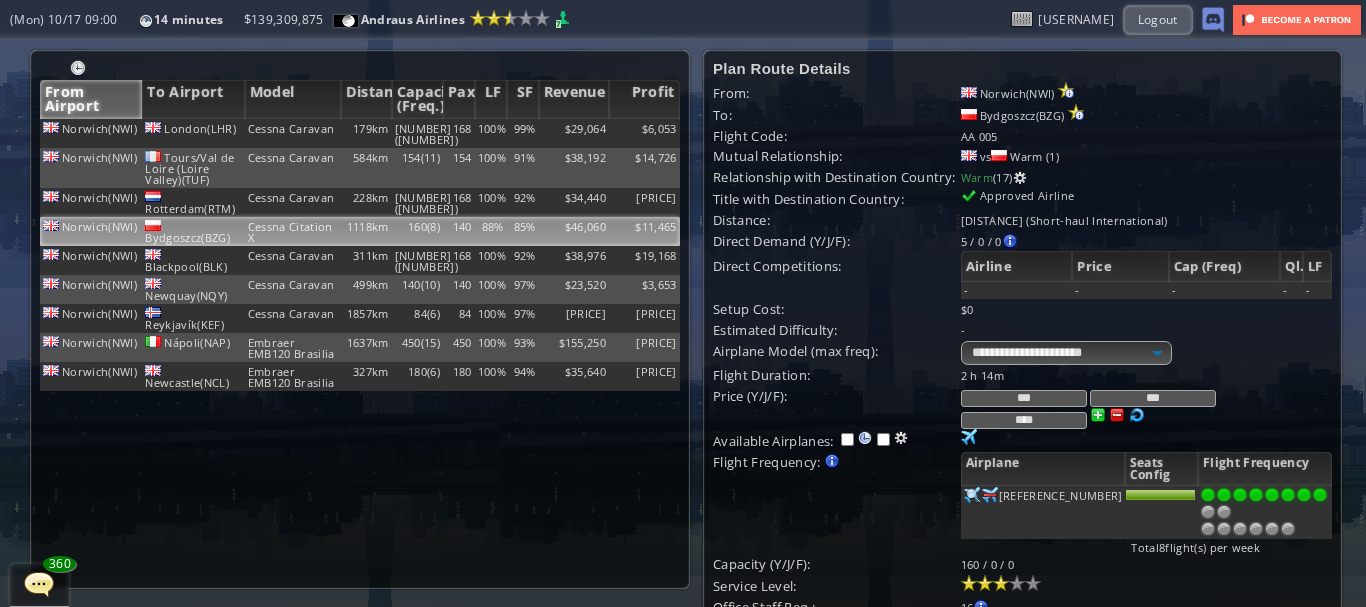 click at bounding box center (972, 495) 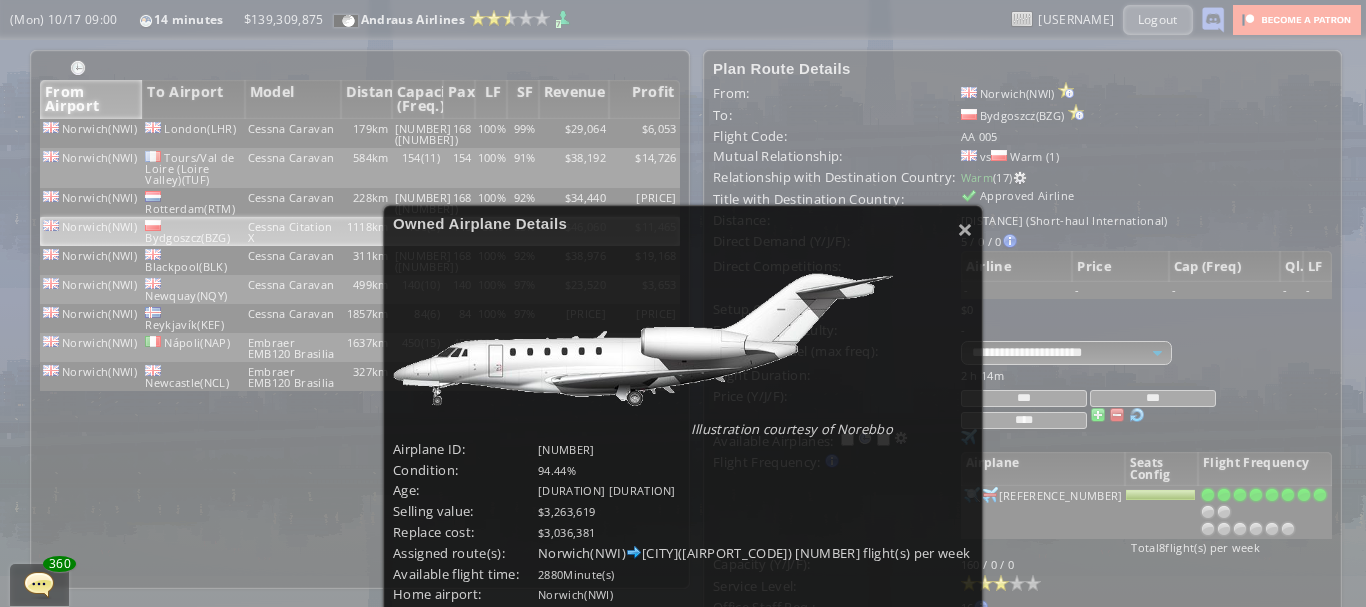 scroll, scrollTop: 100, scrollLeft: 0, axis: vertical 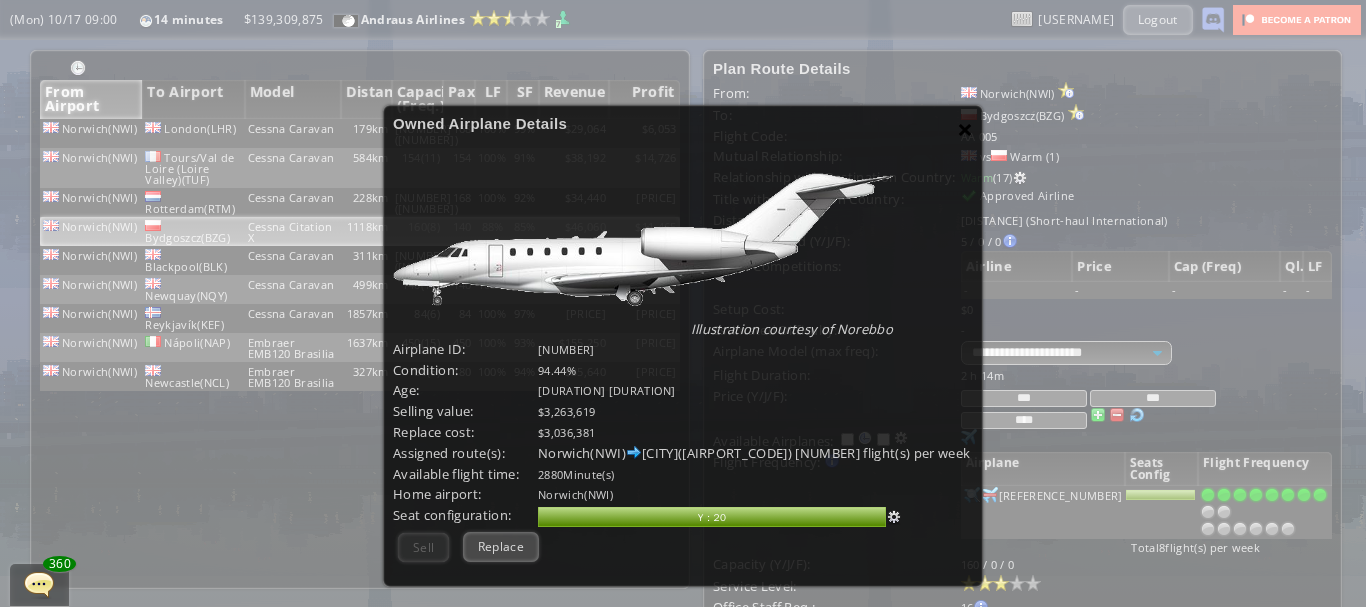 click on "×" at bounding box center [965, 129] 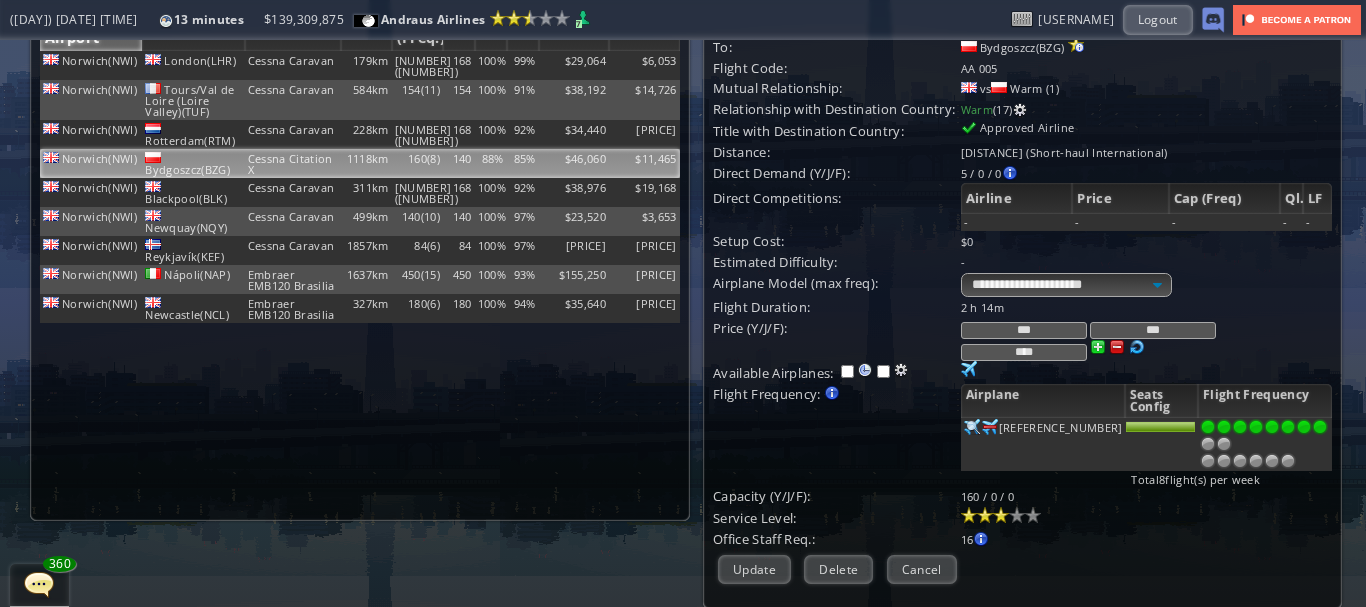 scroll, scrollTop: 0, scrollLeft: 0, axis: both 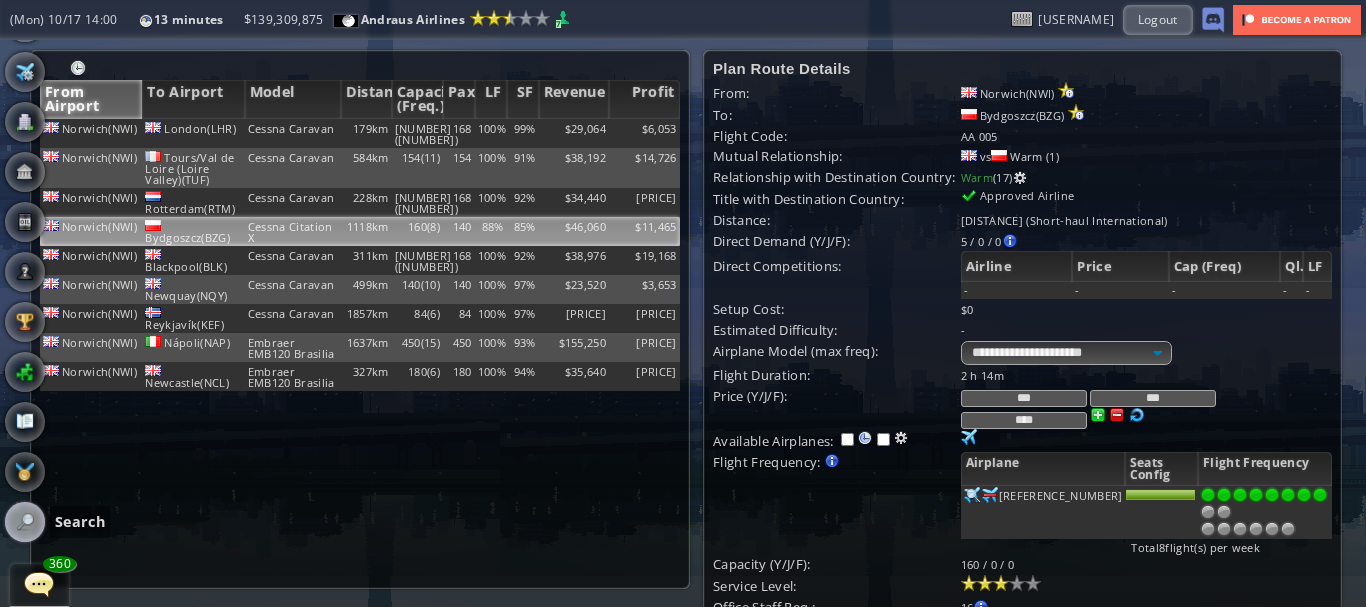 click at bounding box center (25, 522) 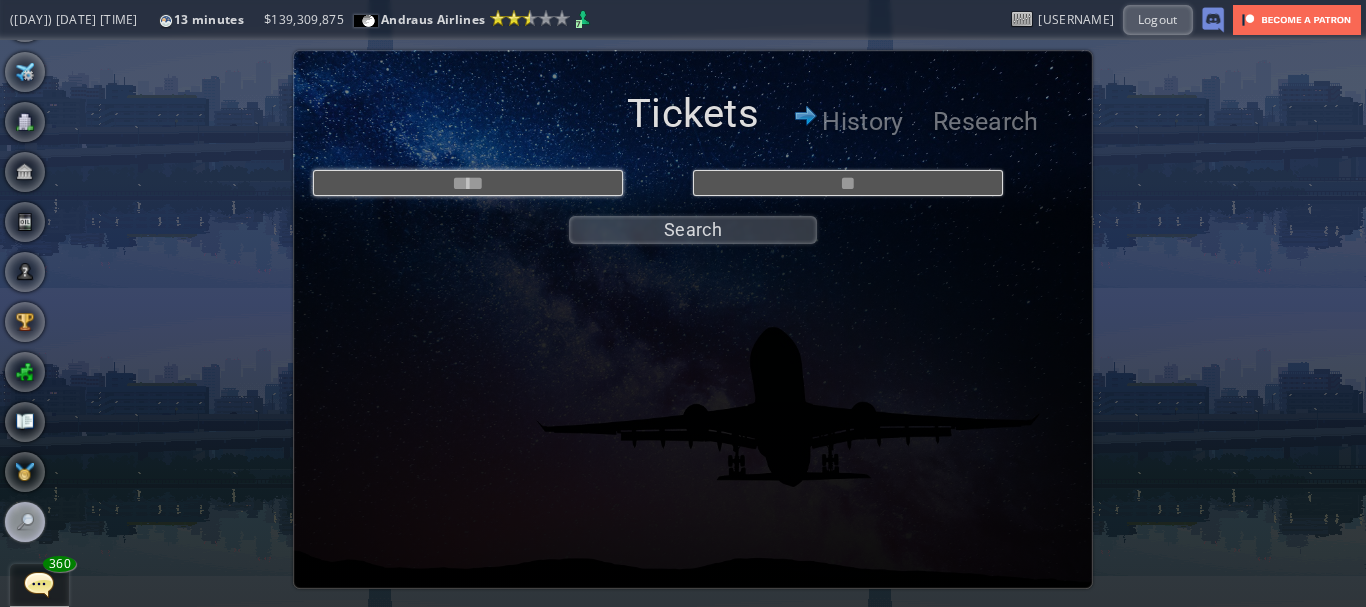 click at bounding box center (468, 183) 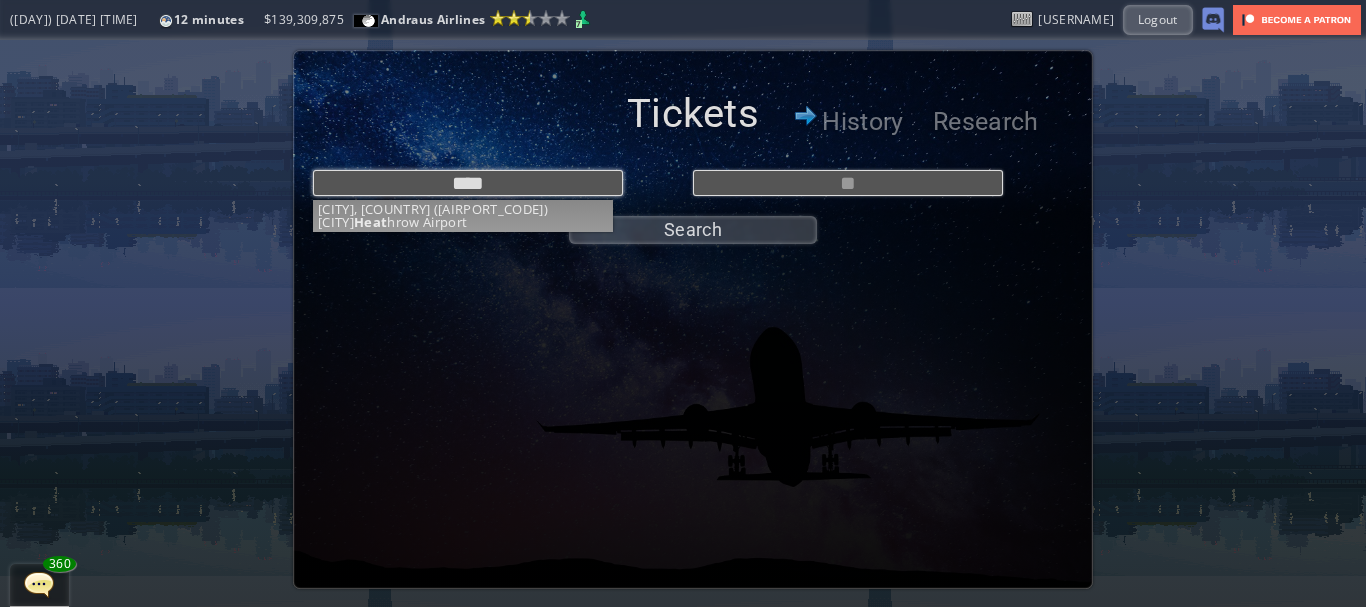type on "**********" 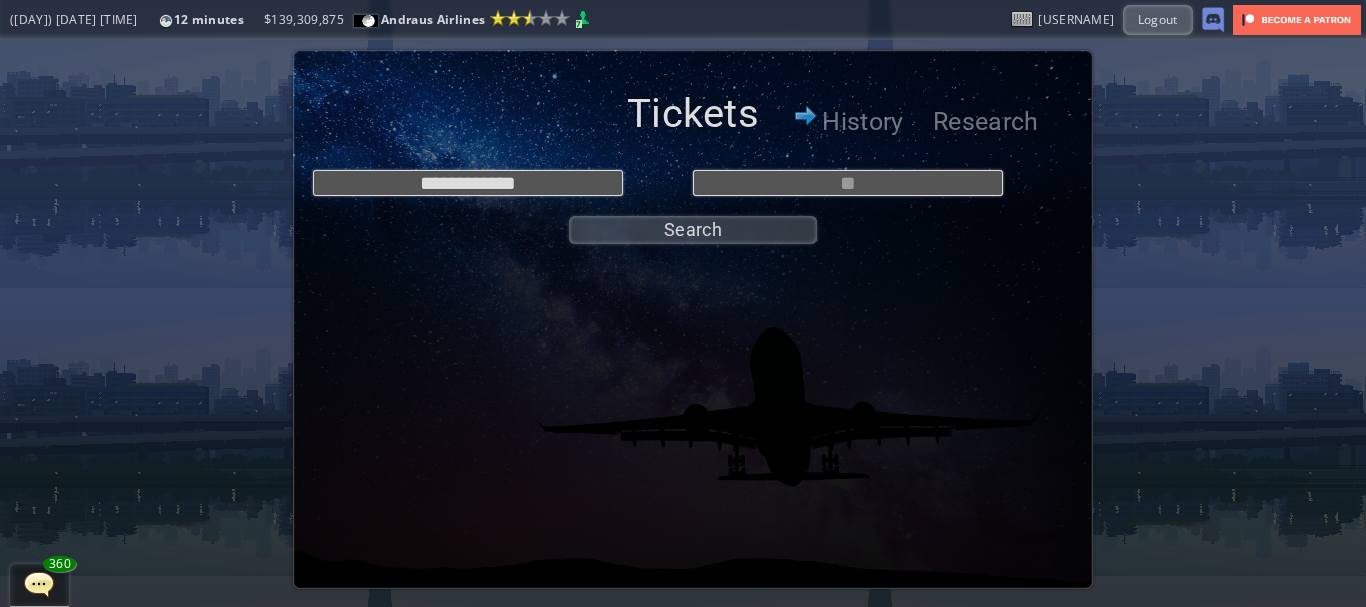 click on "**********" at bounding box center [693, 202] 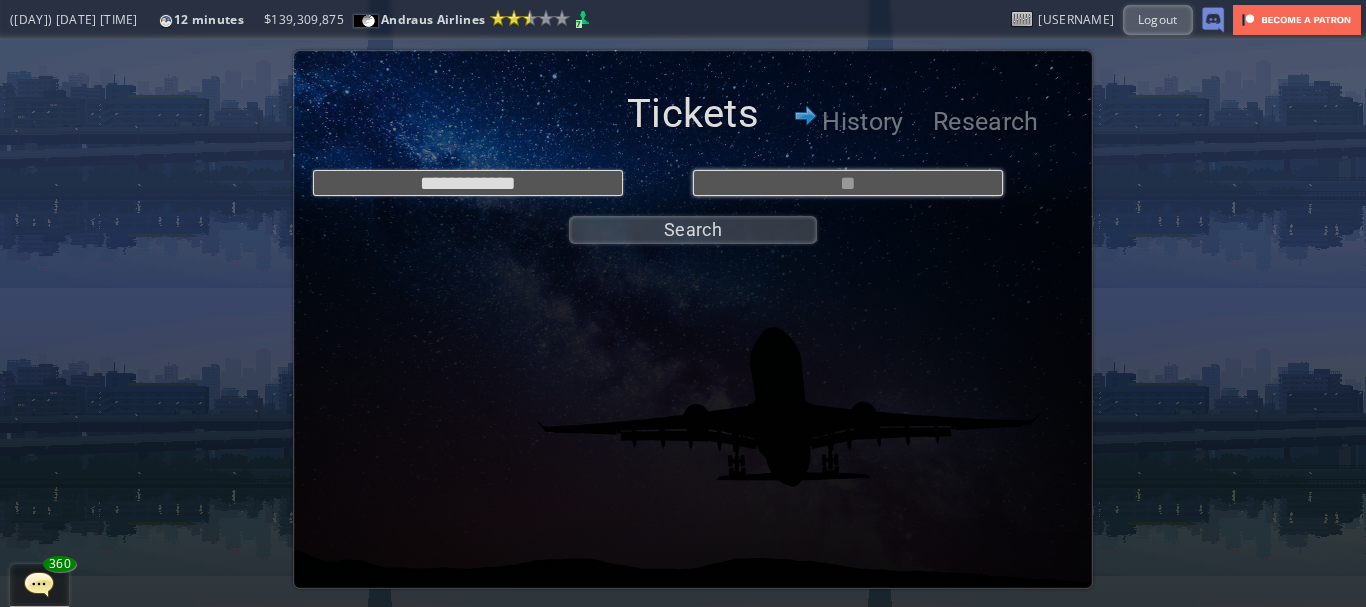 click at bounding box center (848, 183) 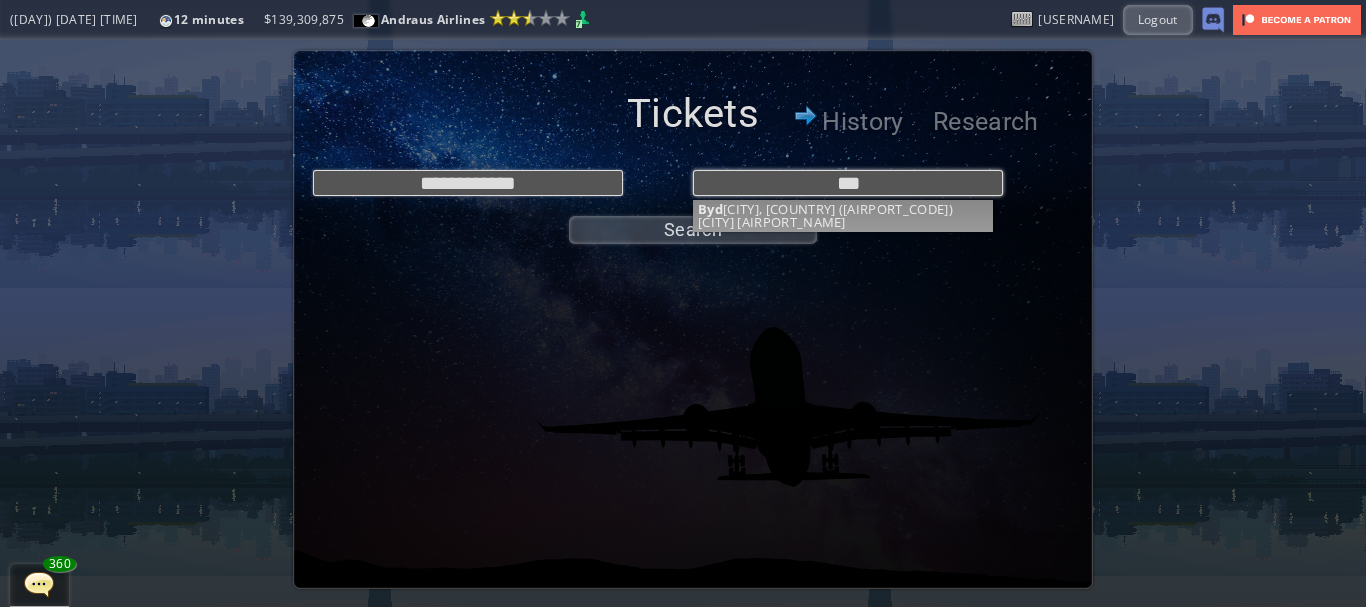 type on "**********" 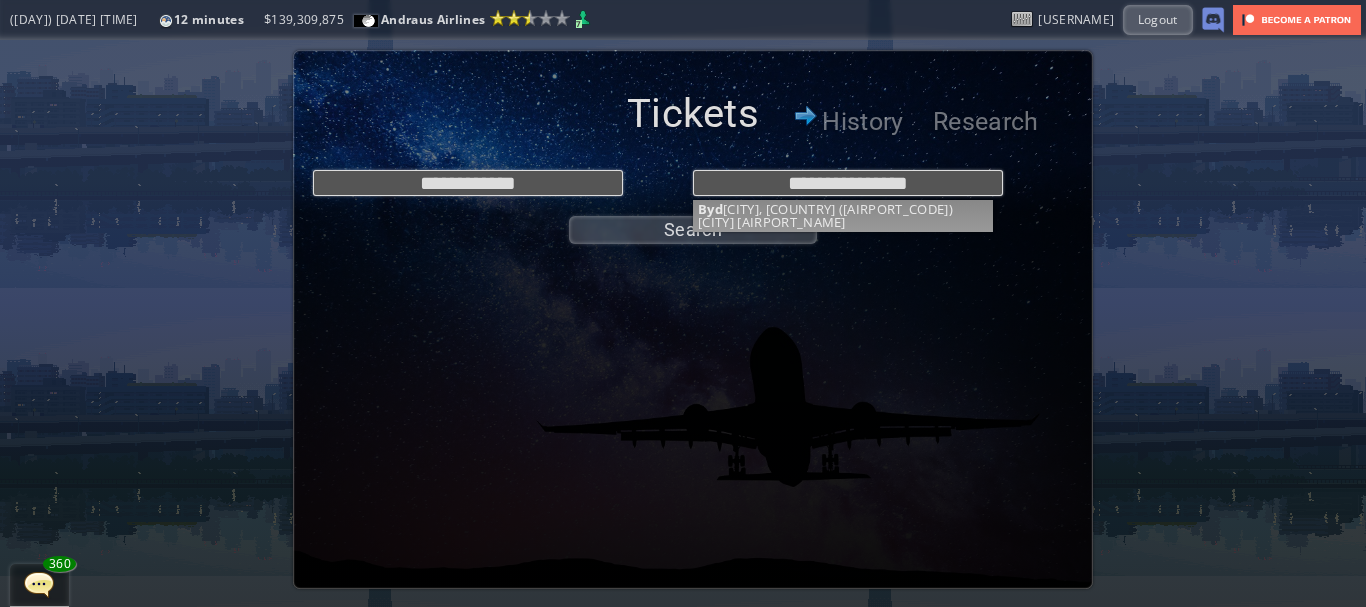 click on "**********" at bounding box center [693, 202] 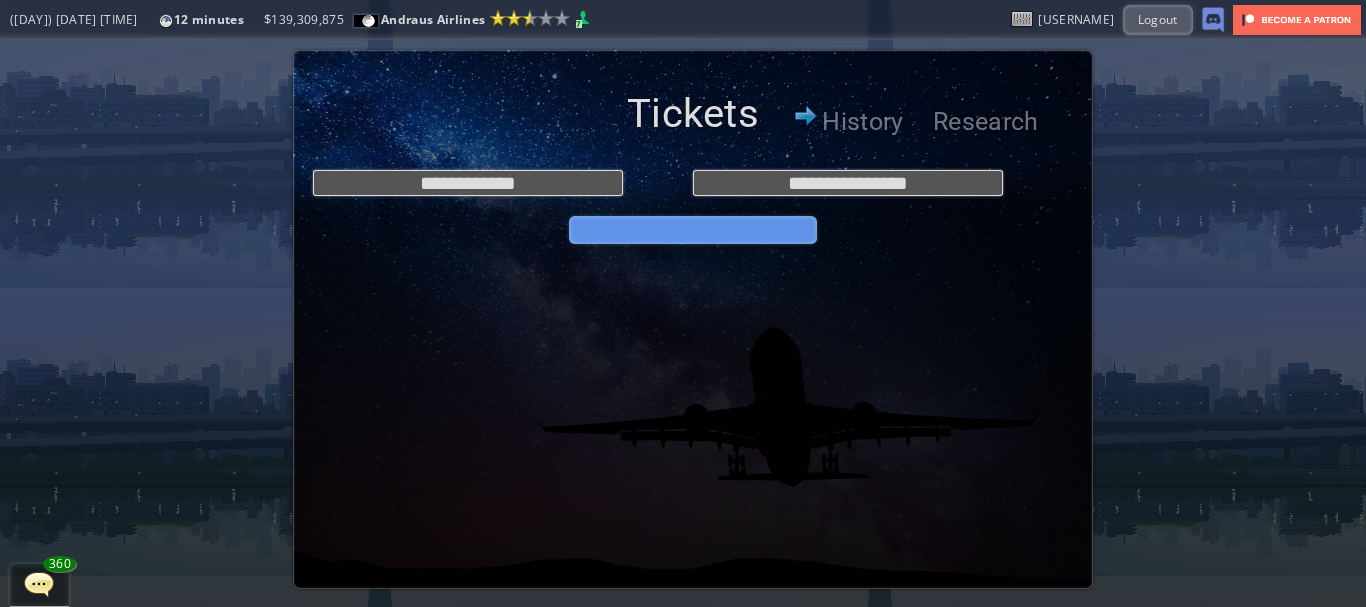 click on "Search" at bounding box center (693, 230) 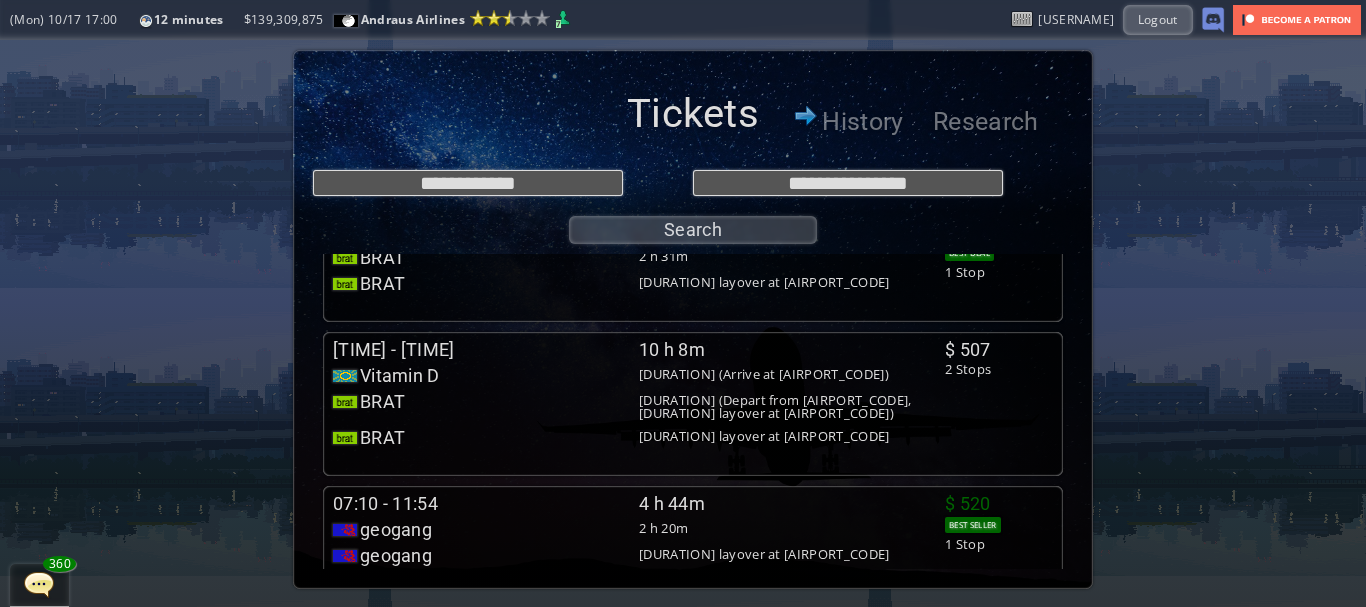 scroll, scrollTop: 0, scrollLeft: 0, axis: both 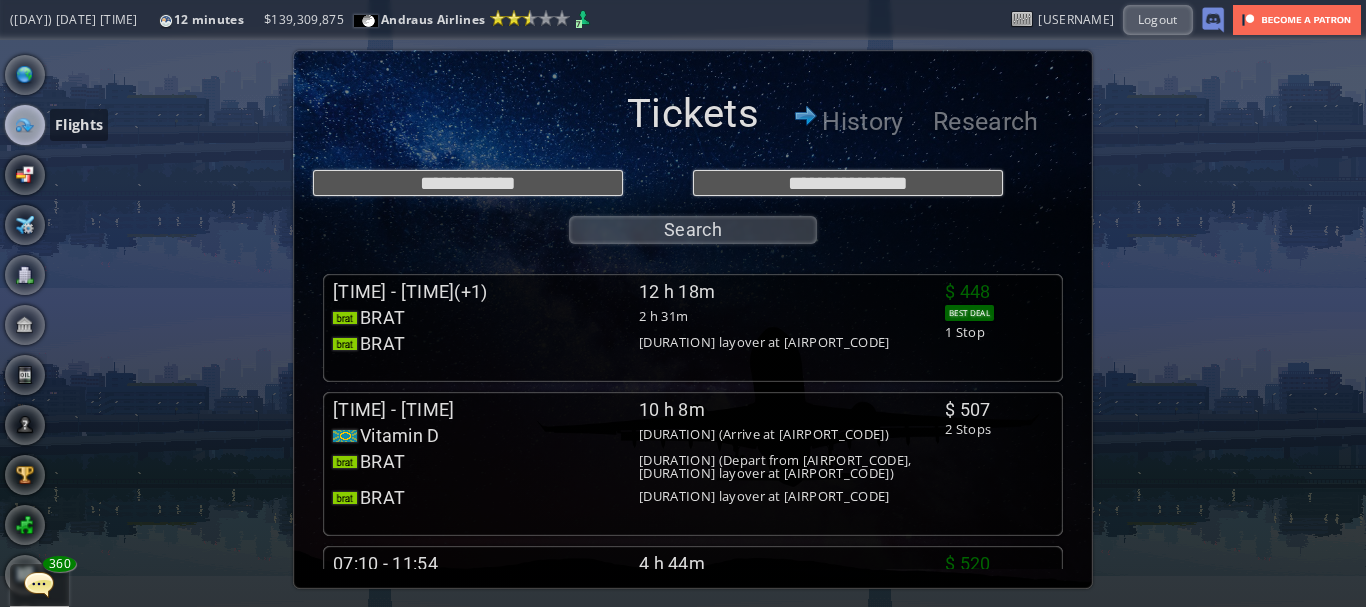 click at bounding box center (25, 125) 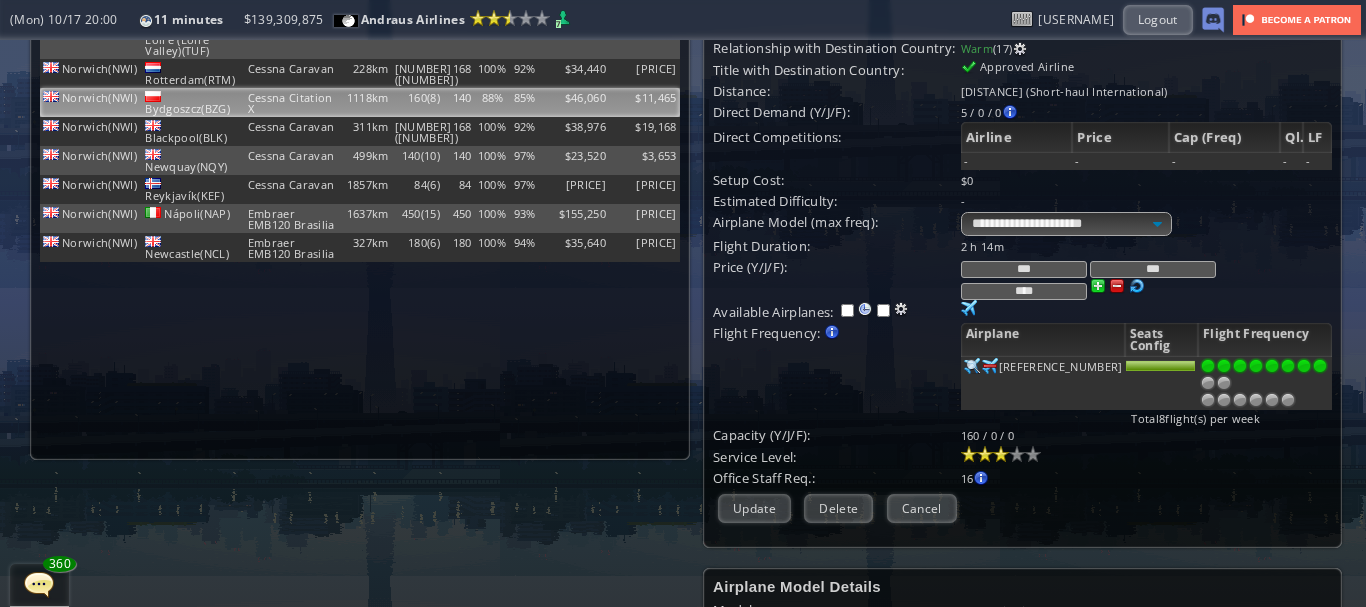 scroll, scrollTop: 100, scrollLeft: 0, axis: vertical 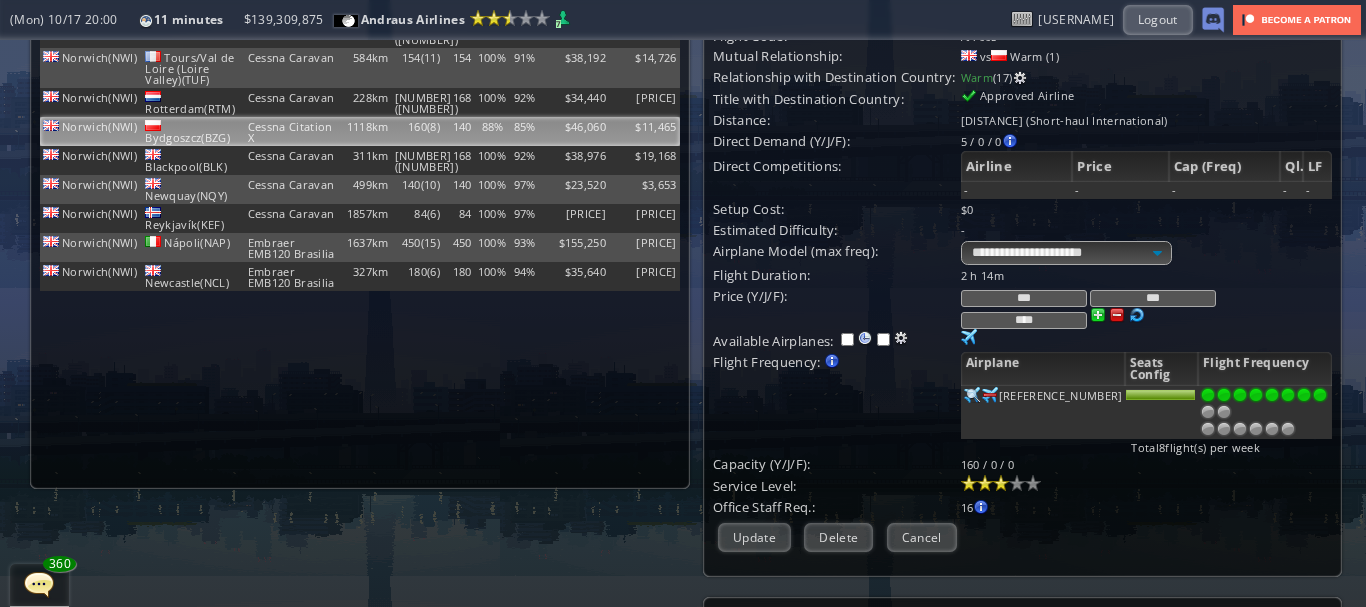 click at bounding box center [1320, 395] 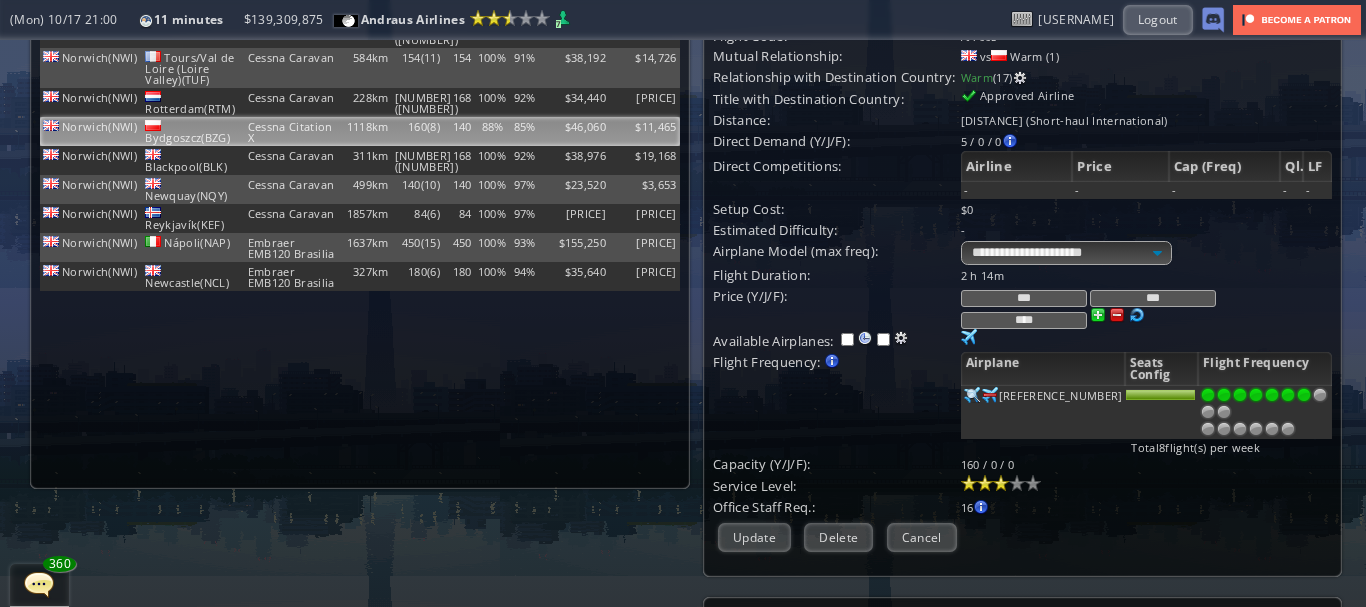 click at bounding box center [1304, 395] 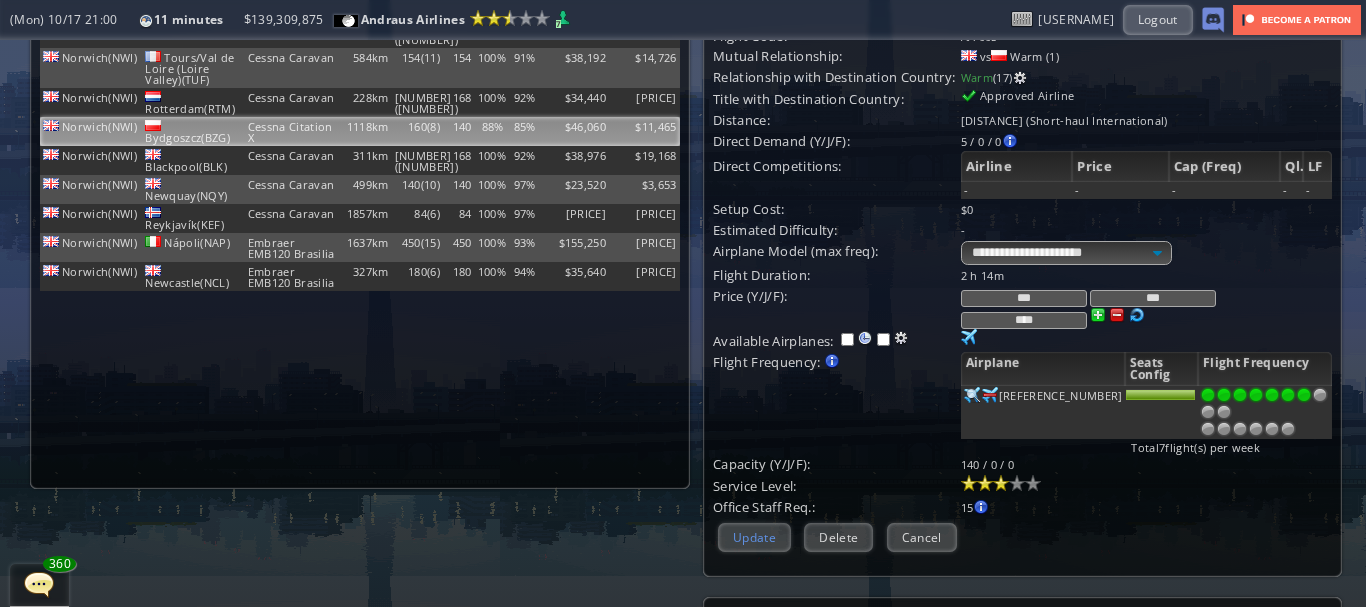 click on "Update" at bounding box center (754, 537) 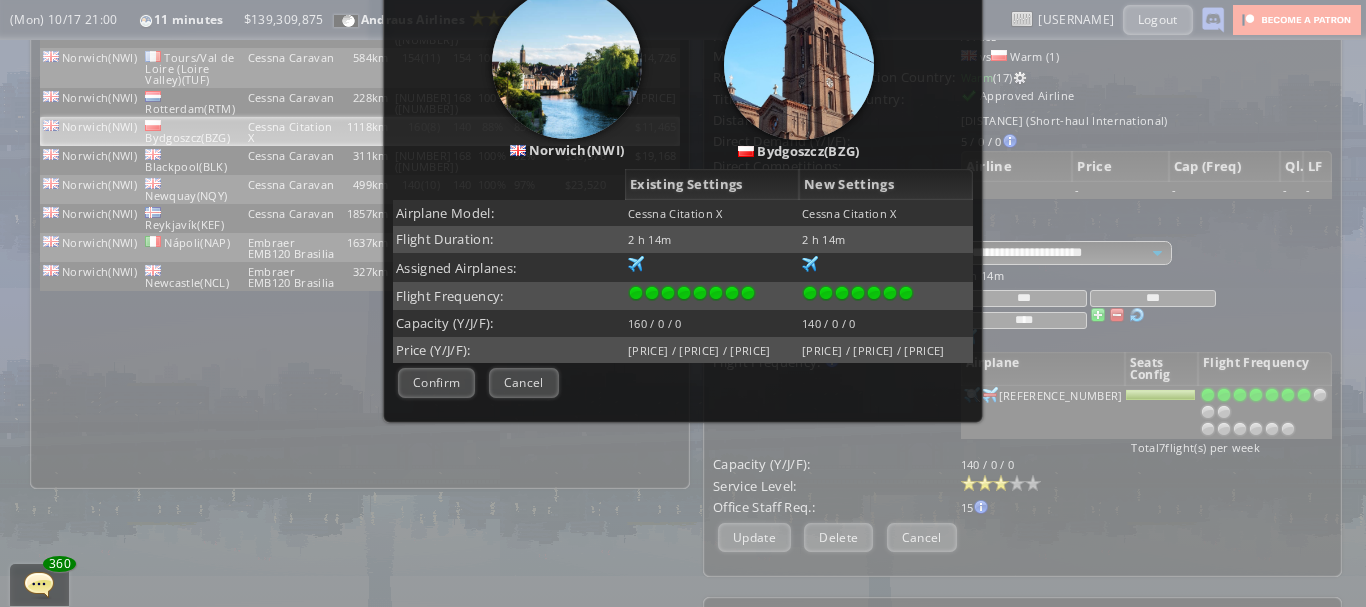scroll, scrollTop: 271, scrollLeft: 0, axis: vertical 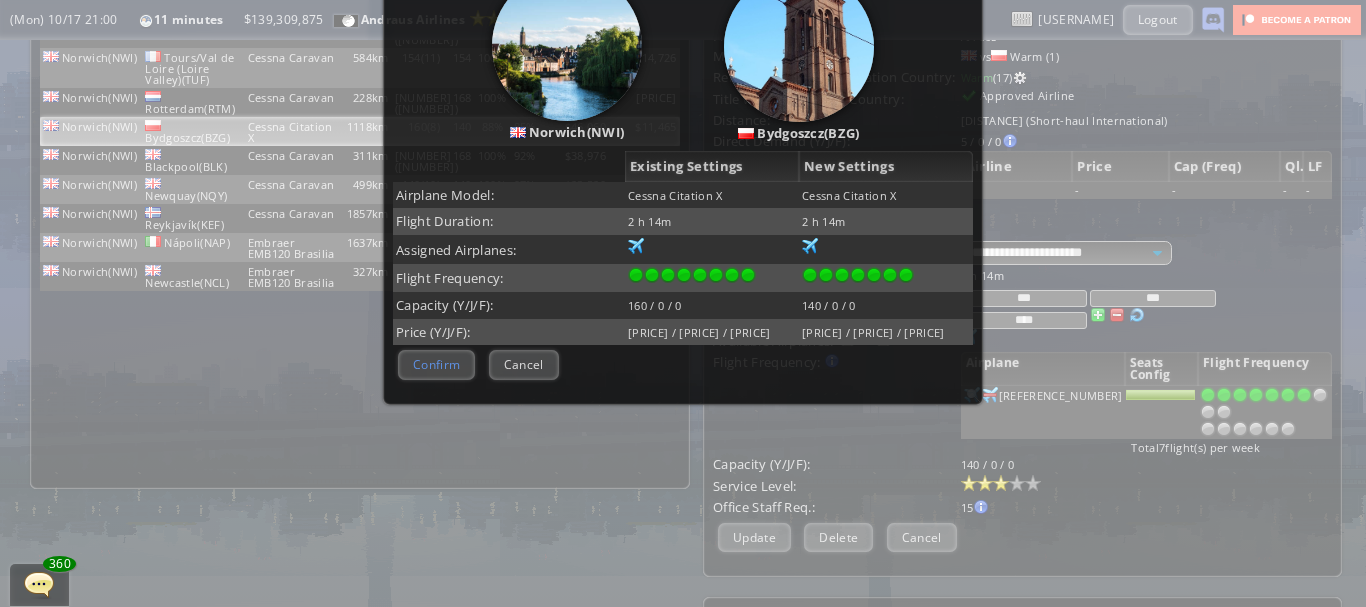 click on "Confirm" at bounding box center [436, 364] 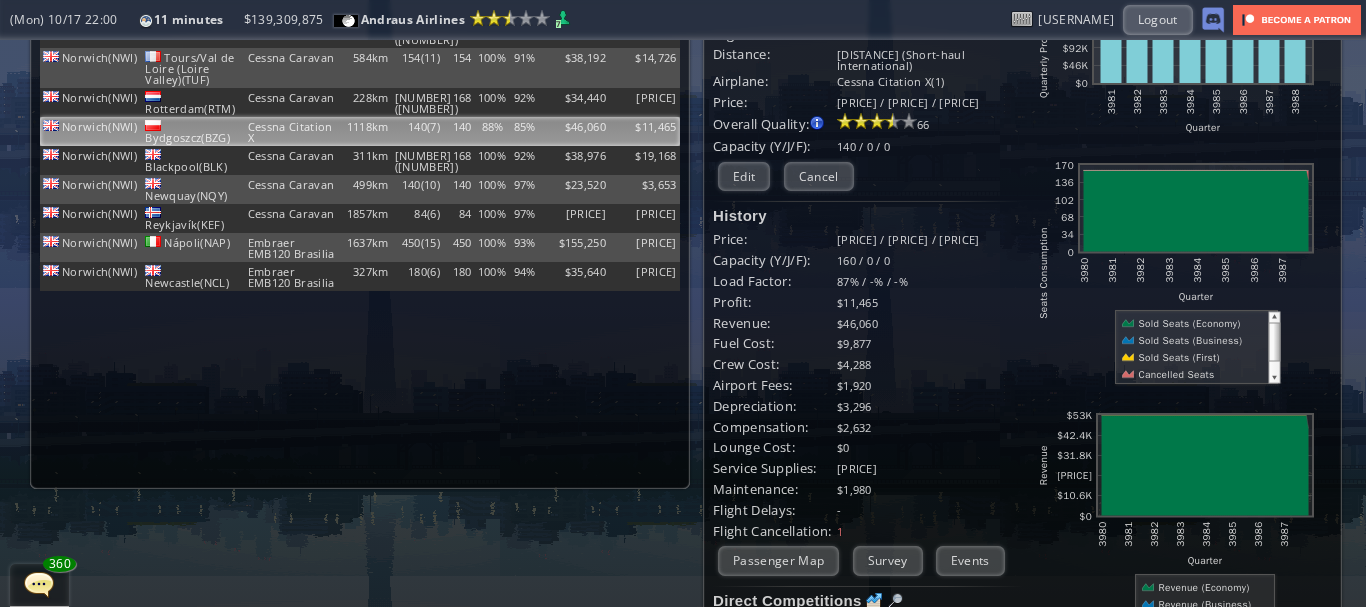 scroll, scrollTop: 0, scrollLeft: 0, axis: both 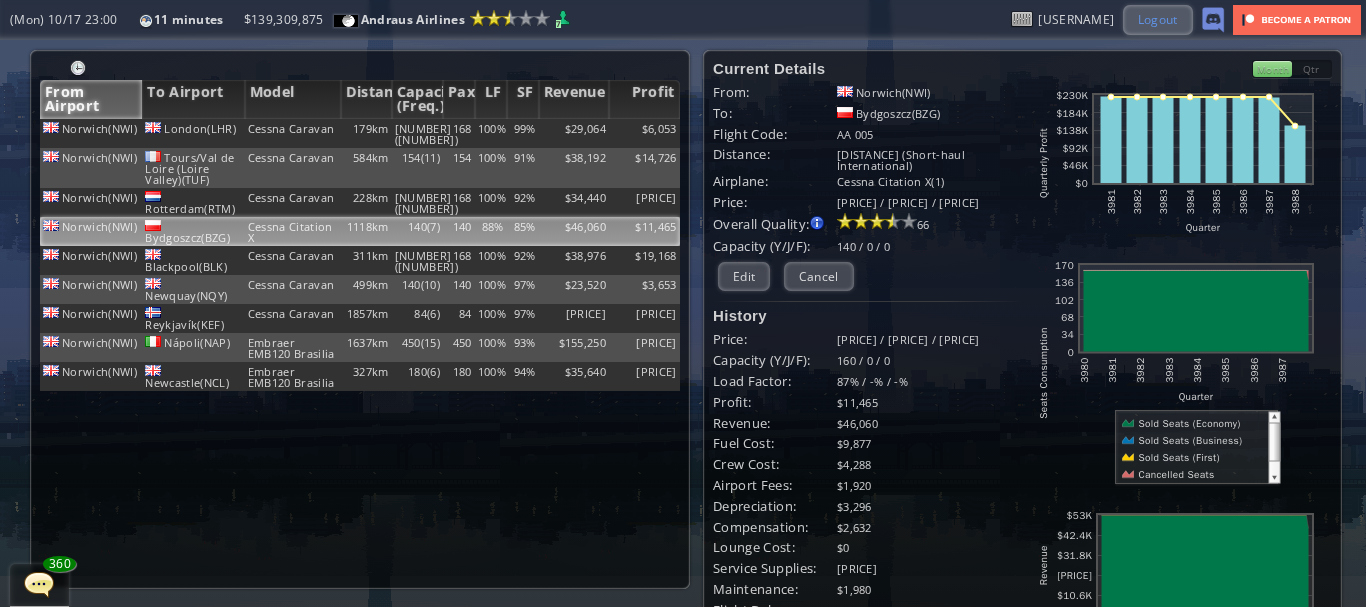 click on "Logout" at bounding box center (1158, 19) 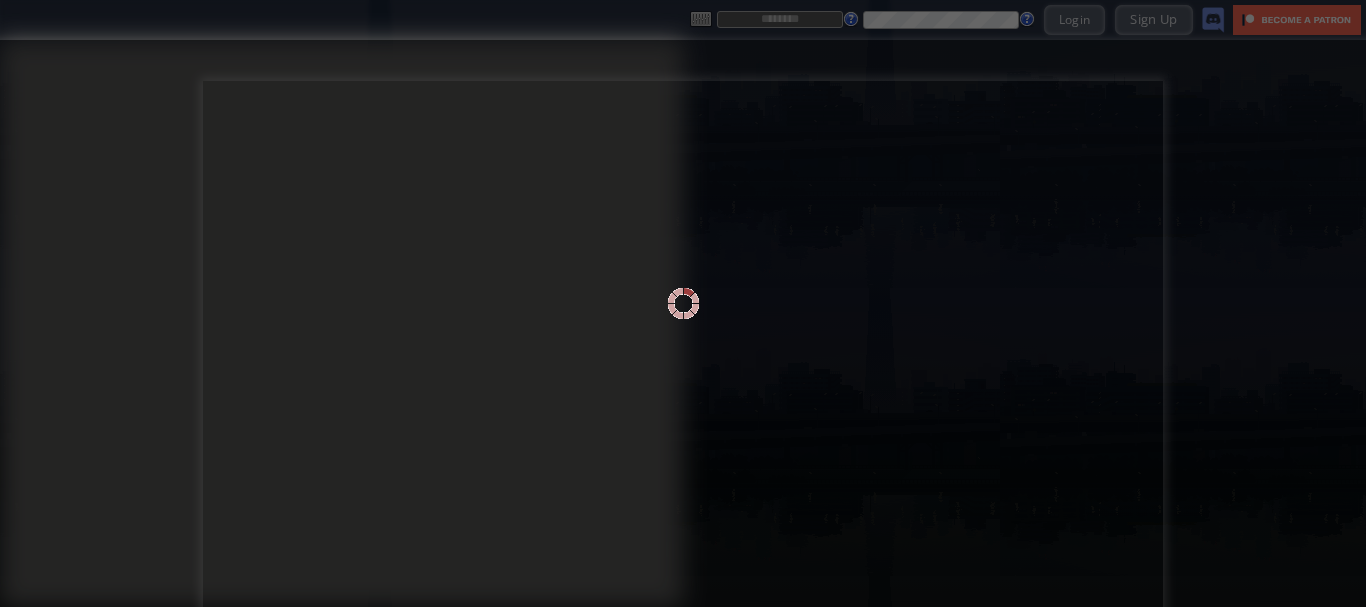 scroll, scrollTop: 0, scrollLeft: 0, axis: both 